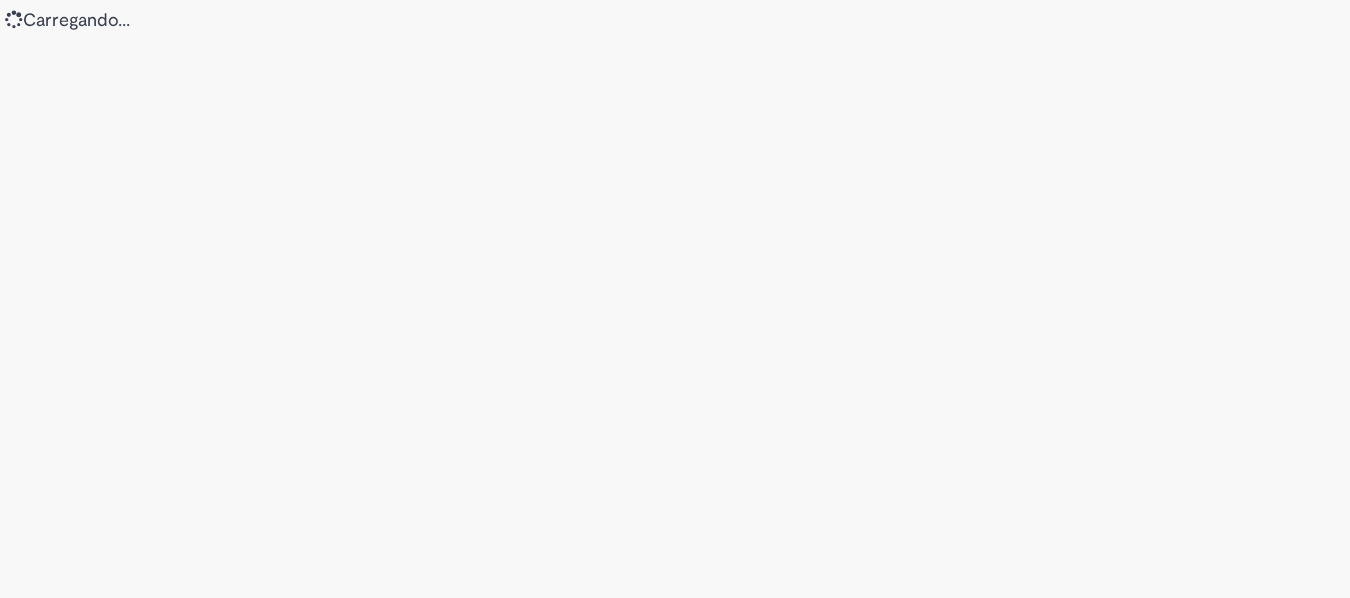 scroll, scrollTop: 0, scrollLeft: 0, axis: both 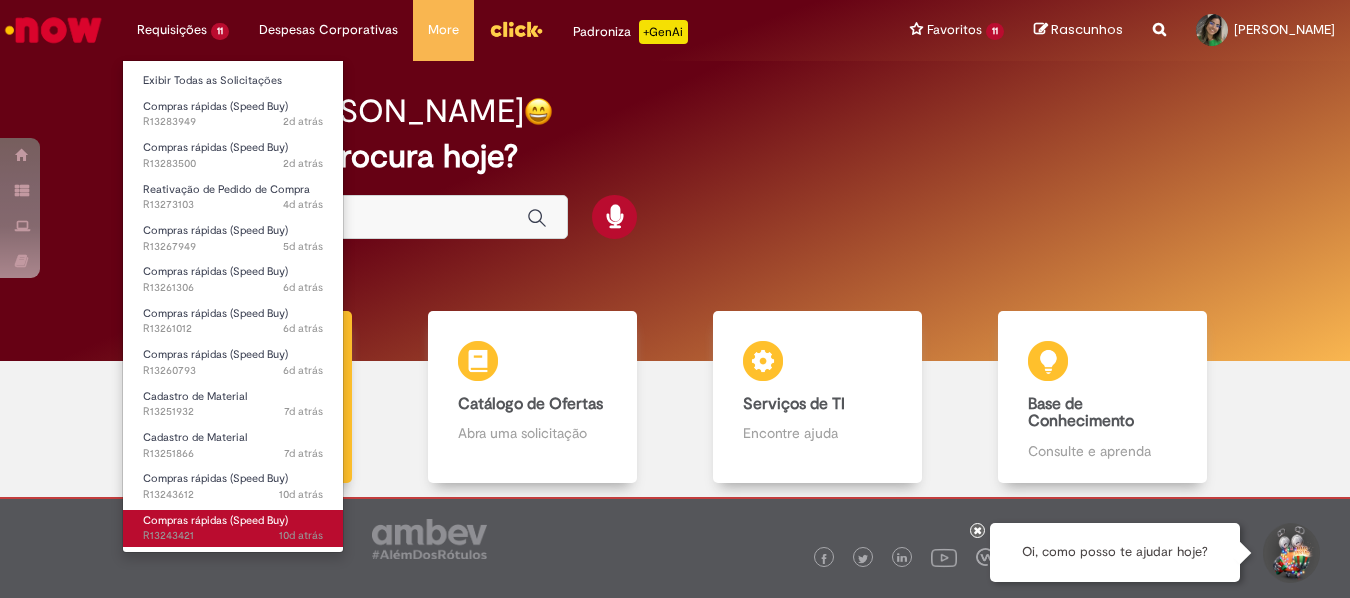 click on "Compras rápidas (Speed Buy)" at bounding box center (215, 520) 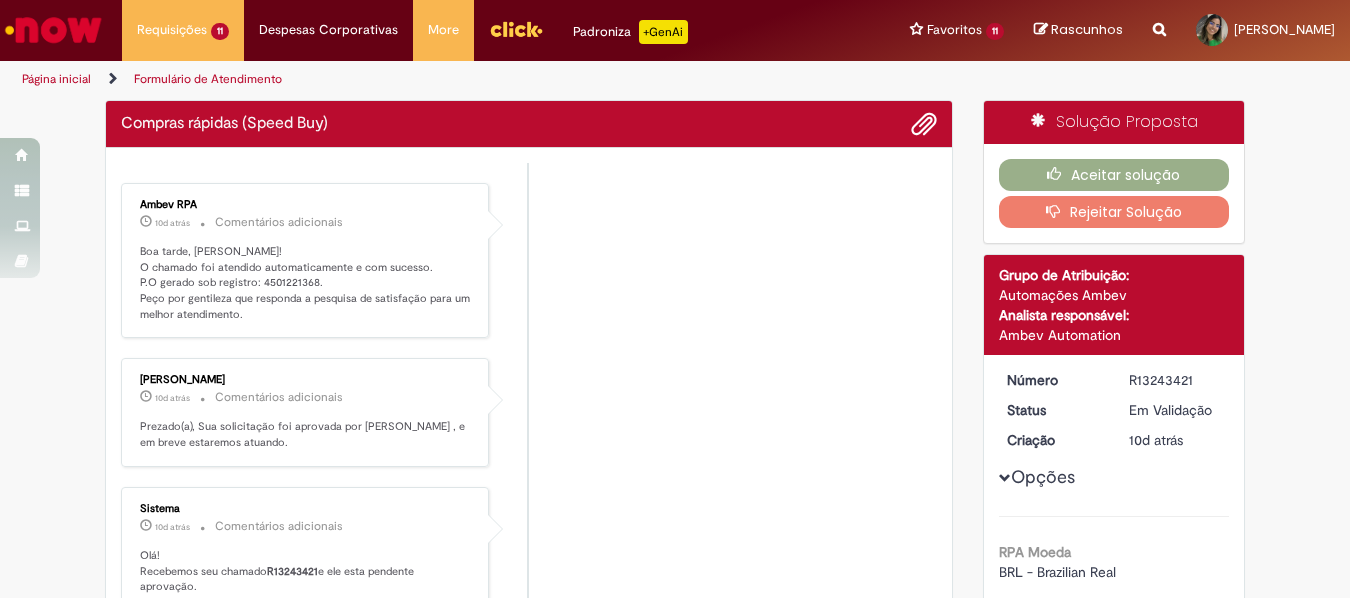 click on "[PERSON_NAME]
10d atrás 10 dias atrás     Comentários adicionais
Prezado(a), Sua solicitação foi aprovada por [PERSON_NAME] , e em breve estaremos atuando." at bounding box center [529, 412] 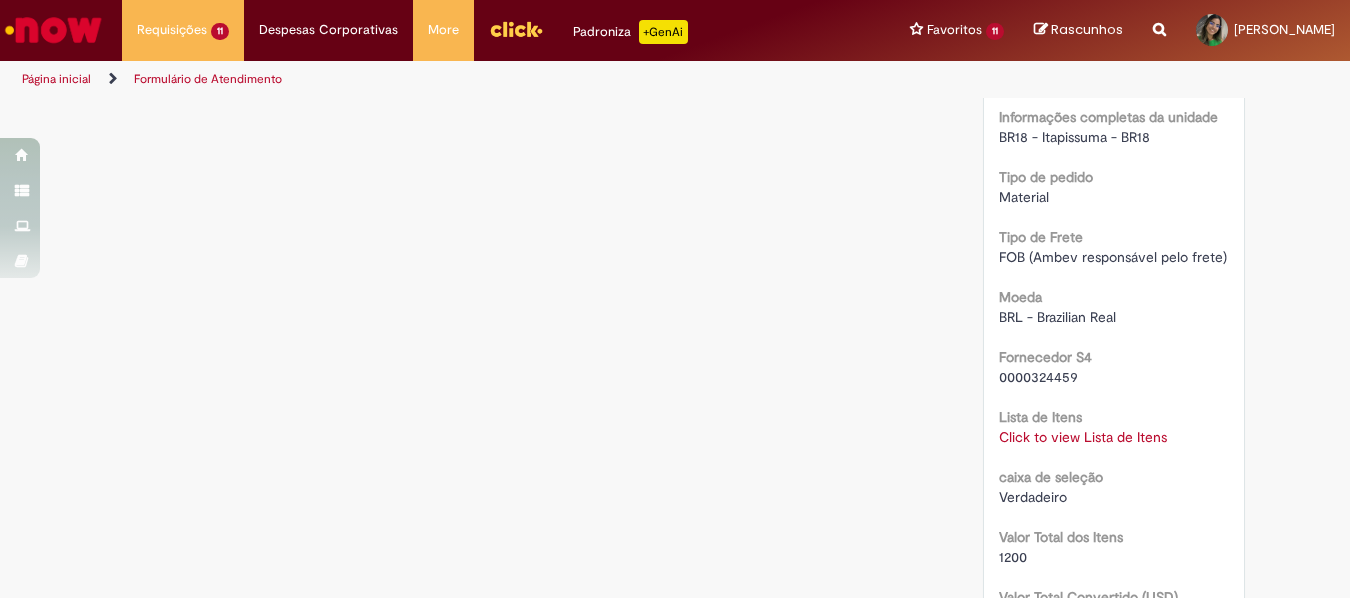 scroll, scrollTop: 1415, scrollLeft: 0, axis: vertical 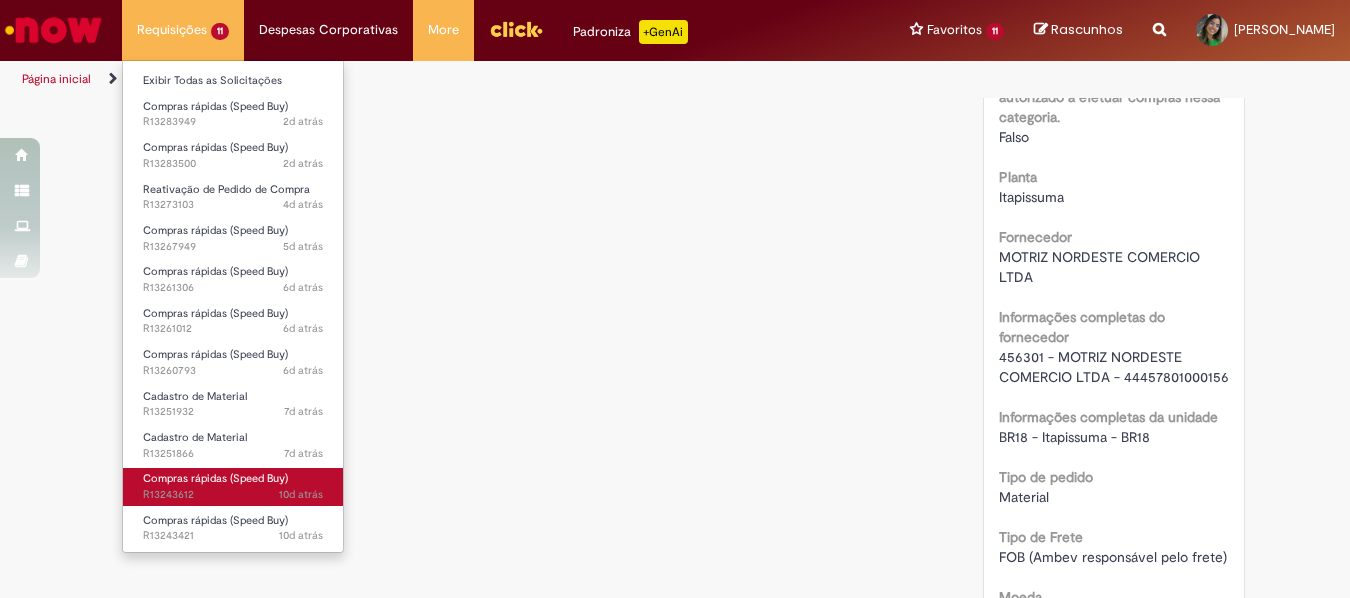 click on "Compras rápidas (Speed Buy)" at bounding box center (215, 478) 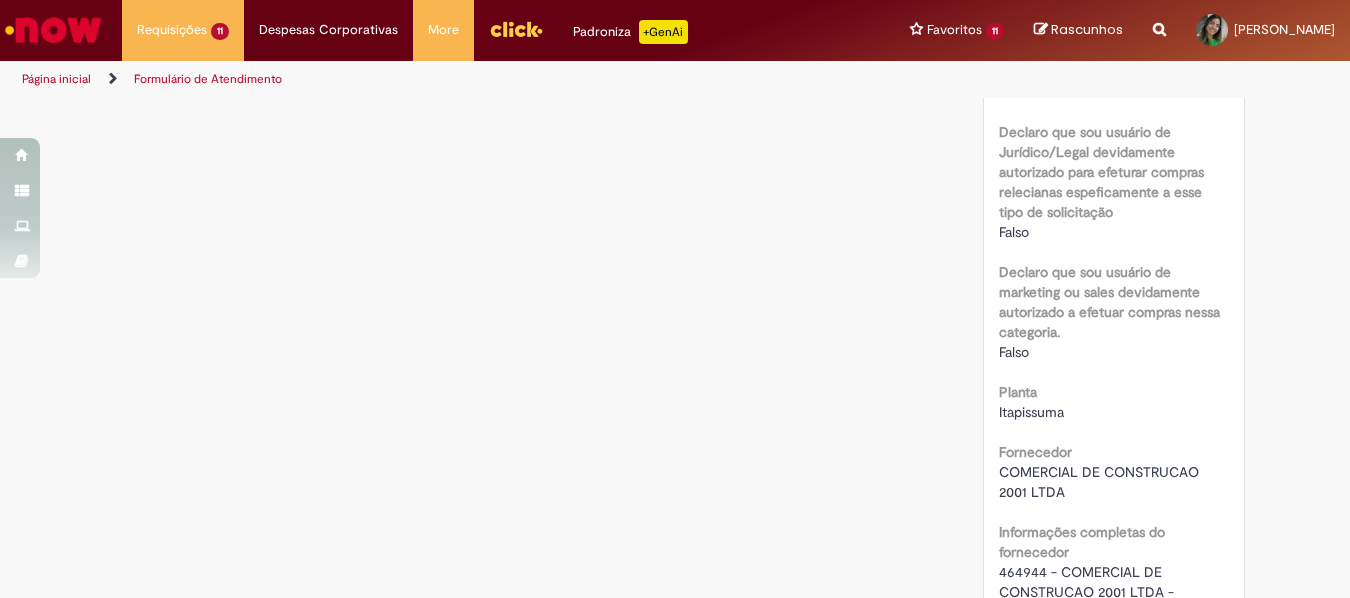 scroll, scrollTop: 800, scrollLeft: 0, axis: vertical 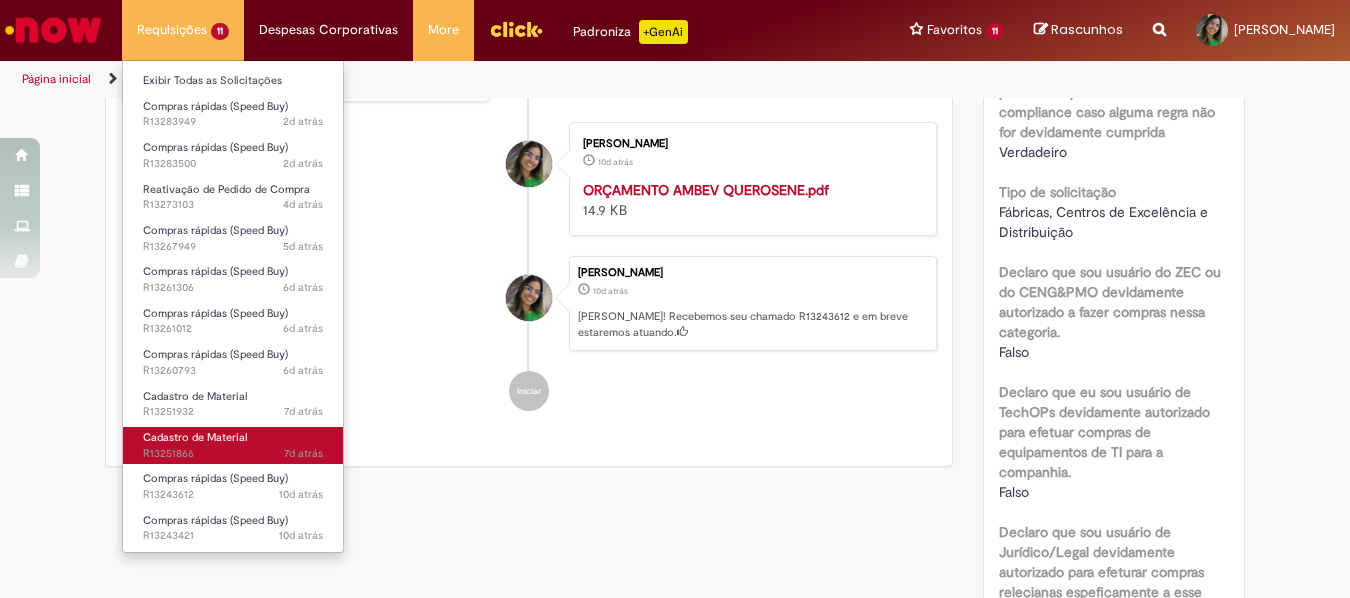 click on "Cadastro de Material" at bounding box center (195, 437) 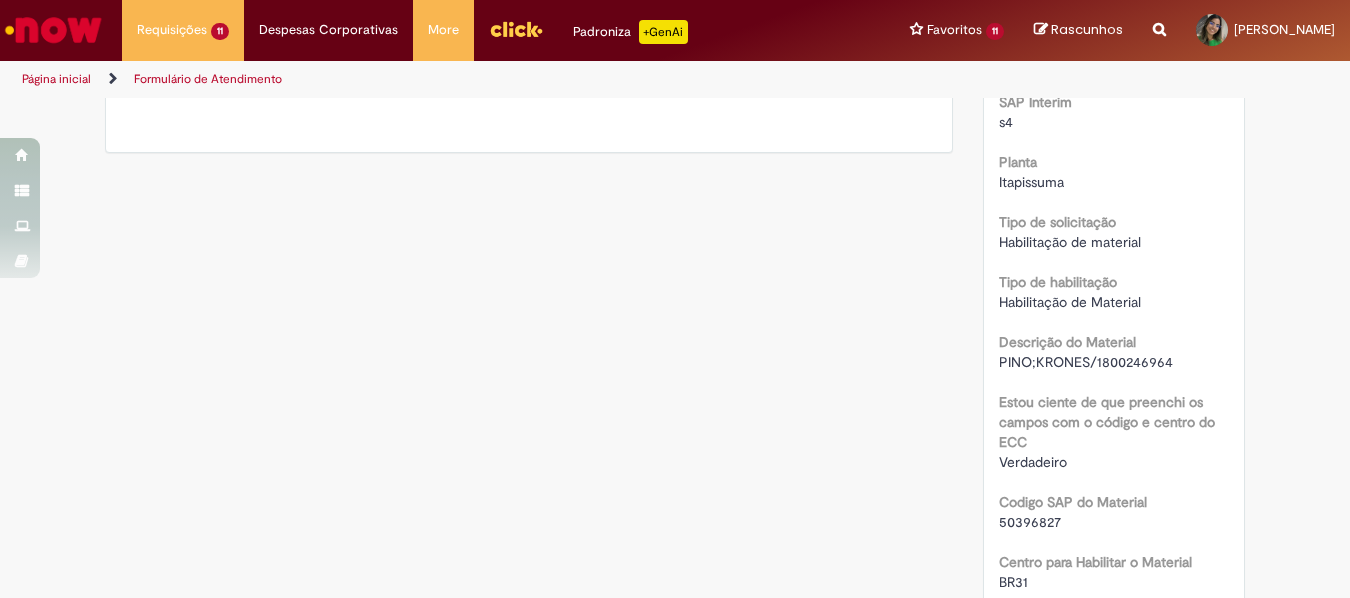 scroll, scrollTop: 0, scrollLeft: 0, axis: both 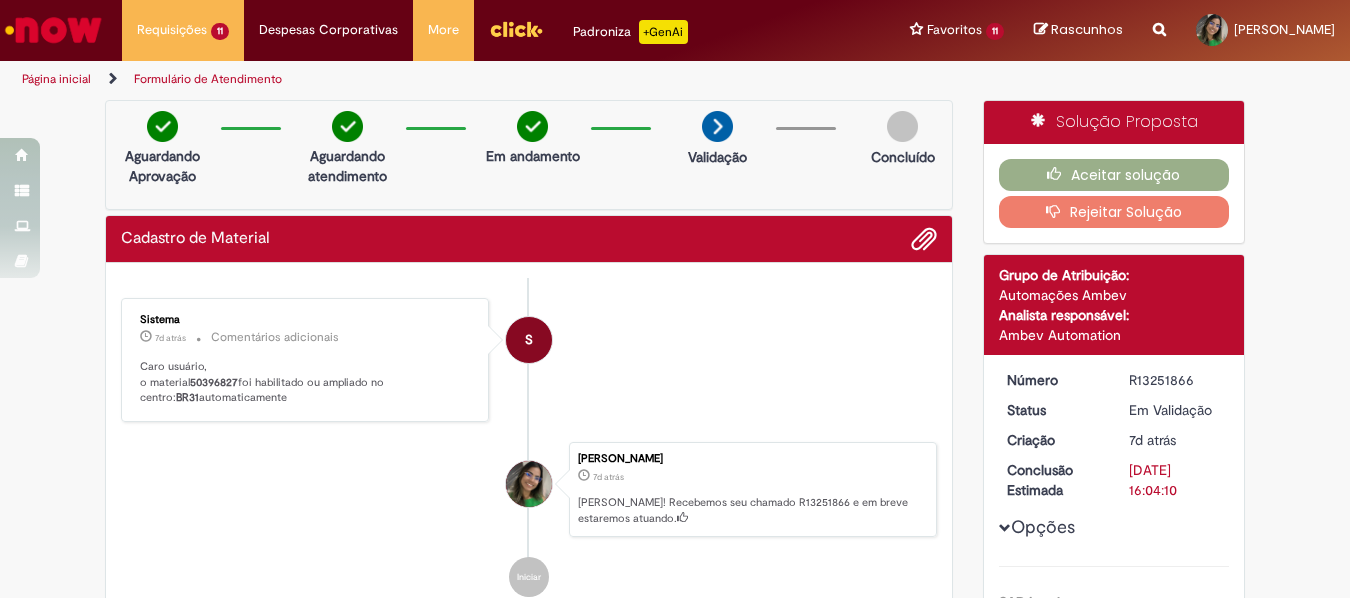 click on "S
Sistema
7d atrás 7 dias atrás     Comentários adicionais
Caro usuário,  o material  50396827  foi habilitado ou ampliado no centro:  BR31  automaticamente" at bounding box center (529, 360) 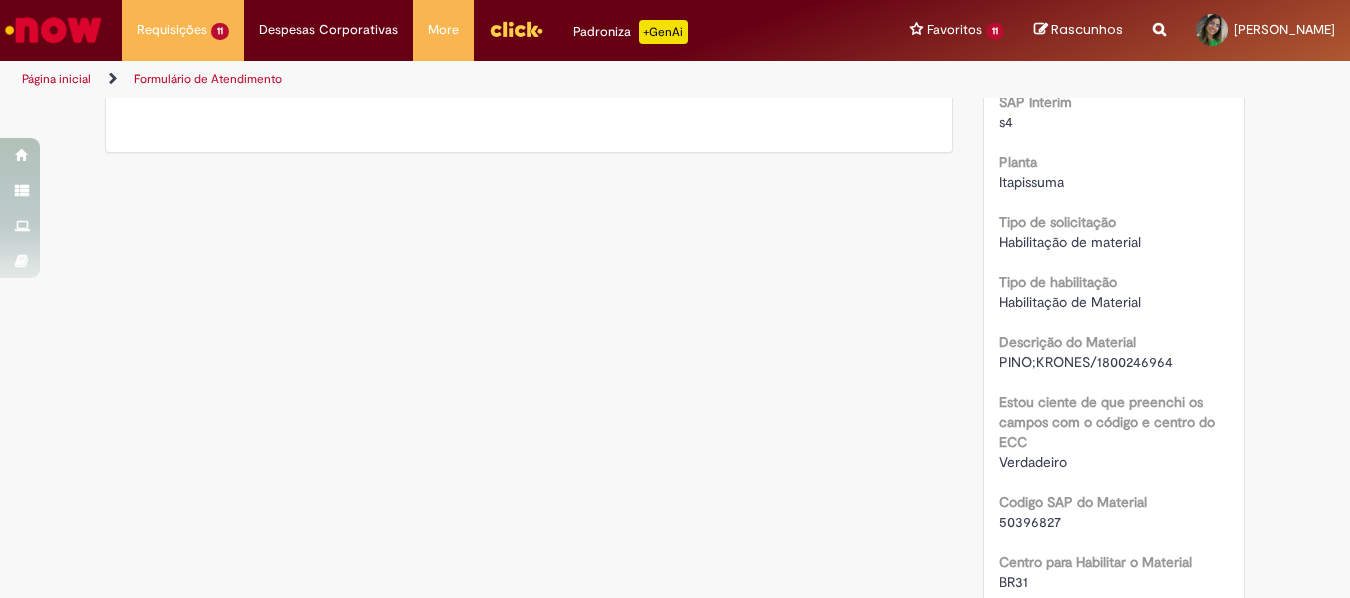 scroll, scrollTop: 100, scrollLeft: 0, axis: vertical 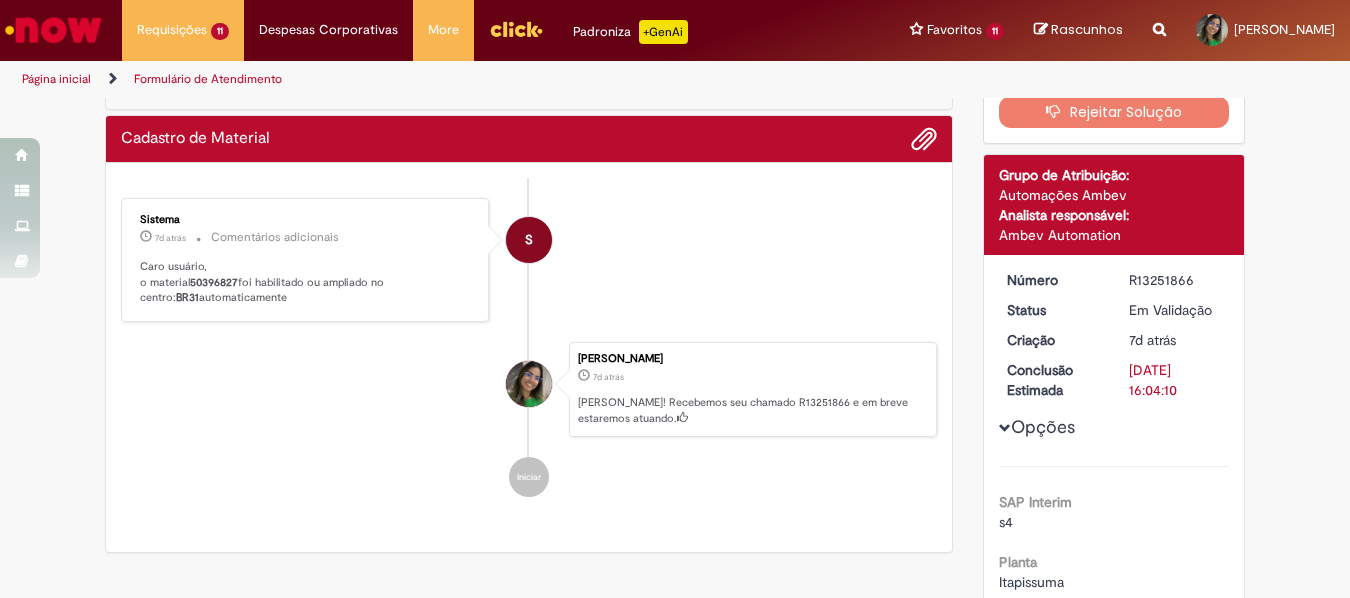 click on "50396827" at bounding box center (214, 282) 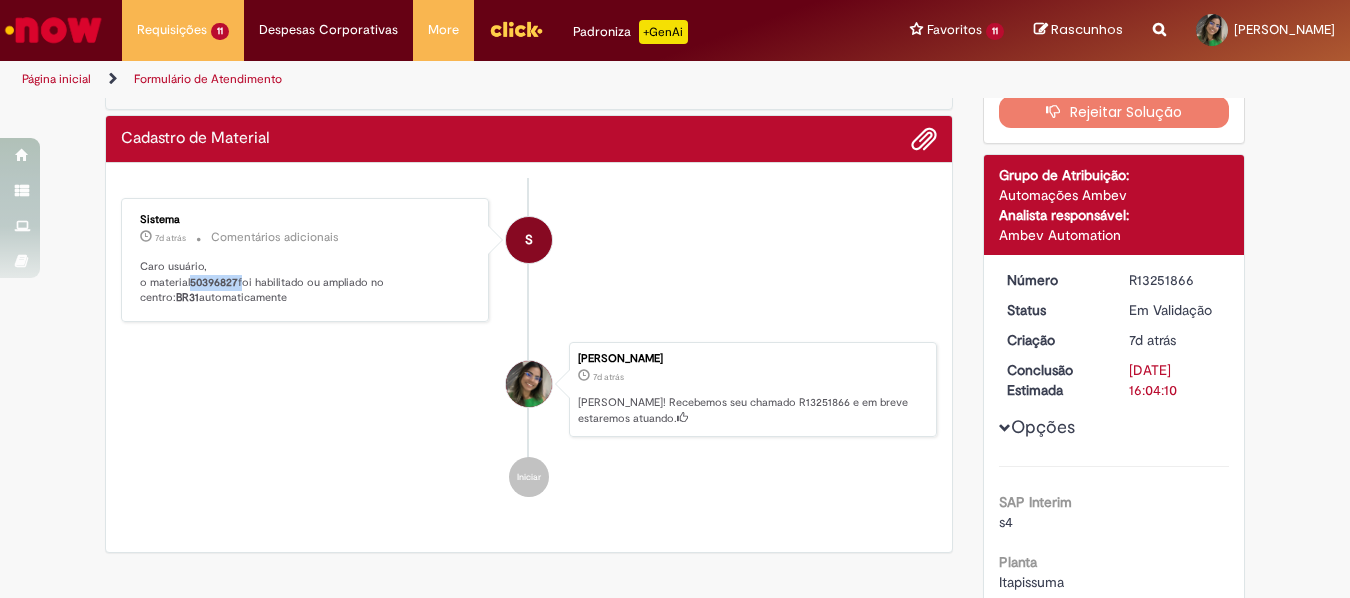 click on "50396827" at bounding box center (214, 282) 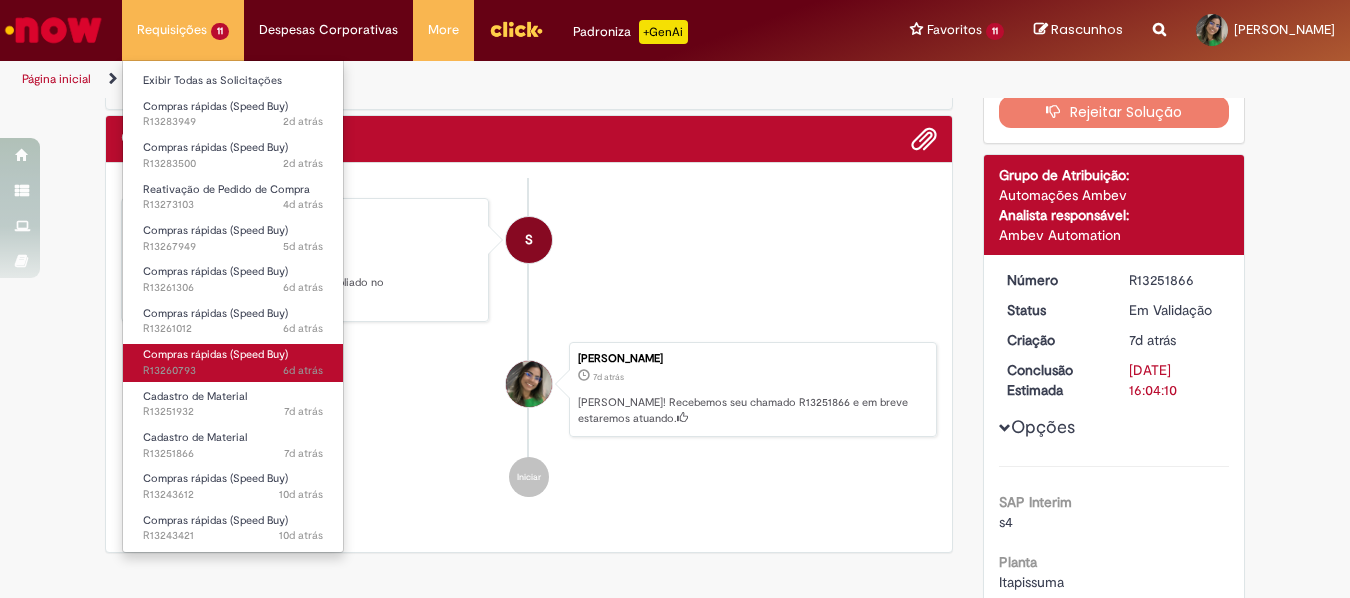click on "Compras rápidas (Speed Buy)" at bounding box center [215, 354] 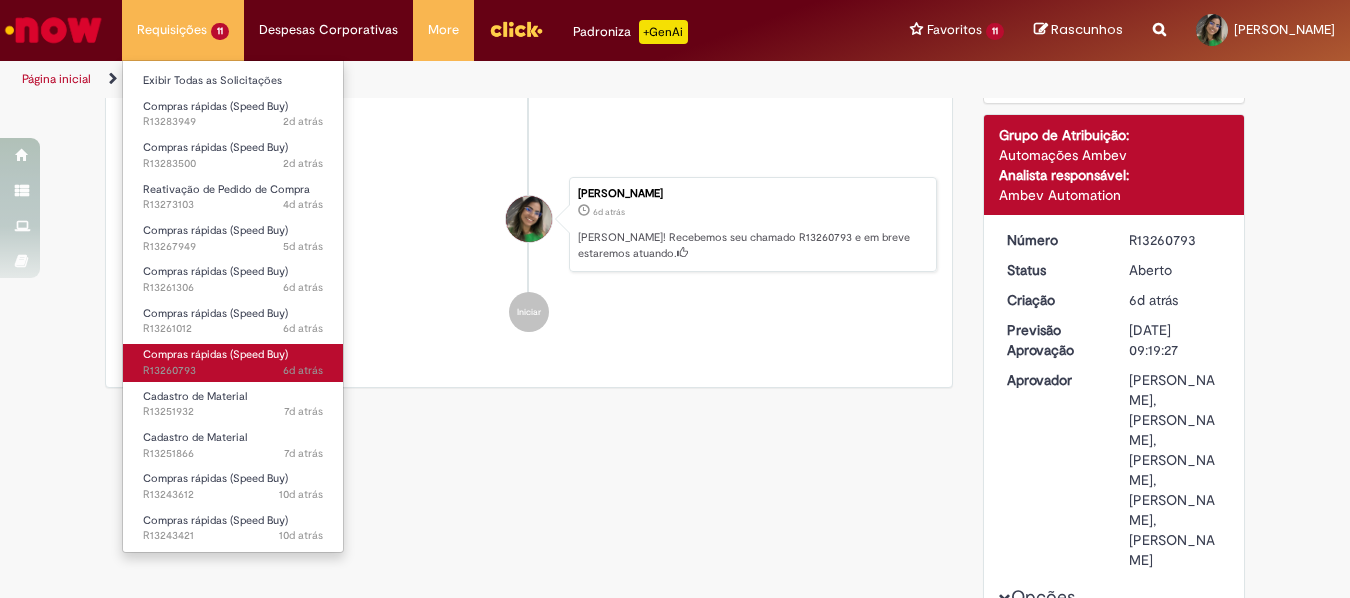 scroll, scrollTop: 0, scrollLeft: 0, axis: both 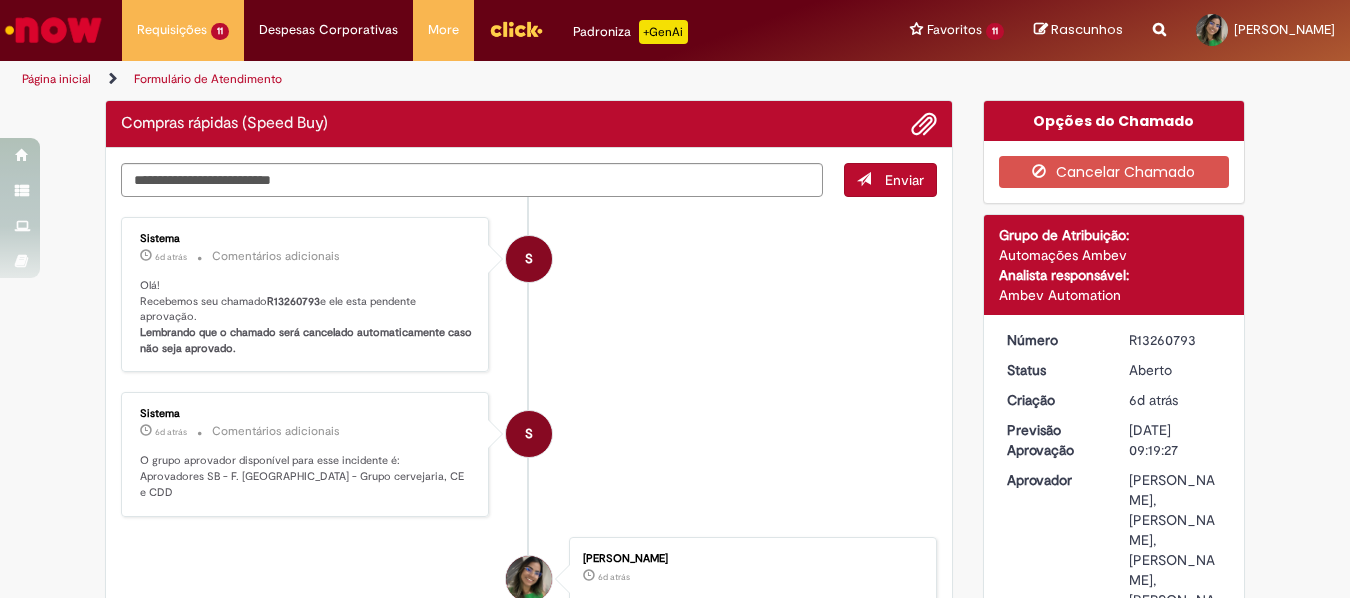 click on "S
Sistema
6d atrás 6 dias atrás     Comentários adicionais
Olá!  Recebemos seu chamado  R13260793  e ele esta pendente aprovação.  Lembrando que o chamado será cancelado automaticamente caso não seja aprovado.
S
Sistema
6d atrás 6 dias atrás     Comentários adicionais
O grupo aprovador disponível para esse incidente é:
Aprovadores SB - F. [GEOGRAPHIC_DATA] - Grupo cervejaria, CE e CDD" at bounding box center (529, 521) 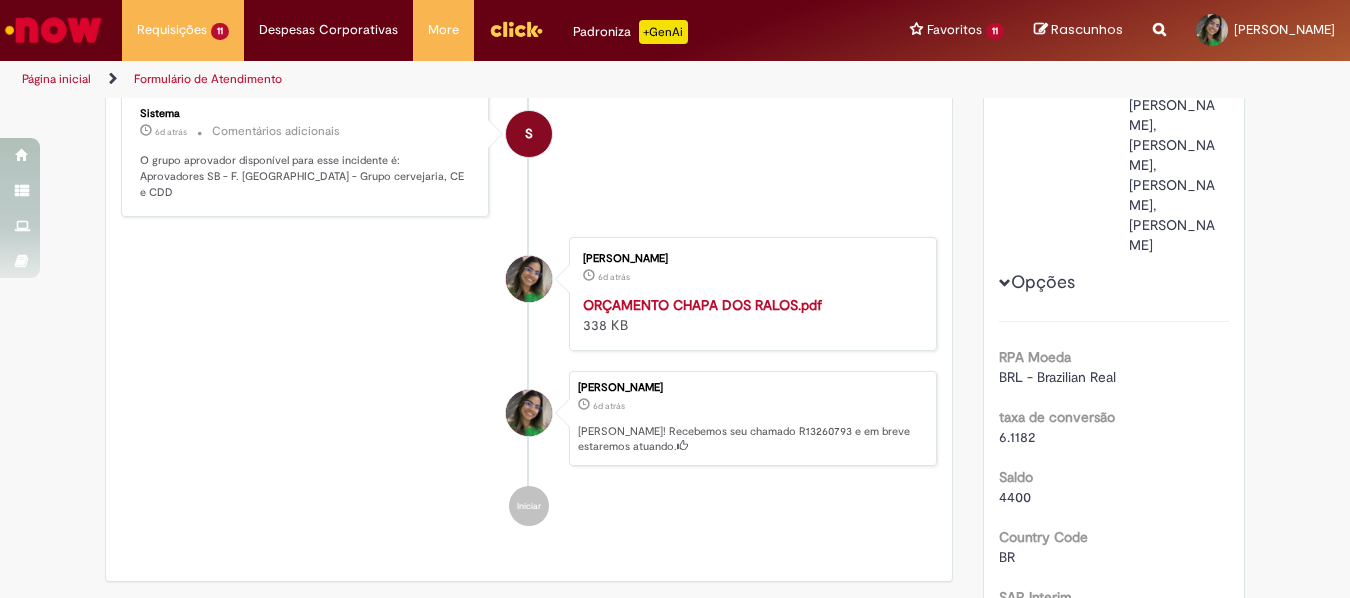 scroll, scrollTop: 215, scrollLeft: 0, axis: vertical 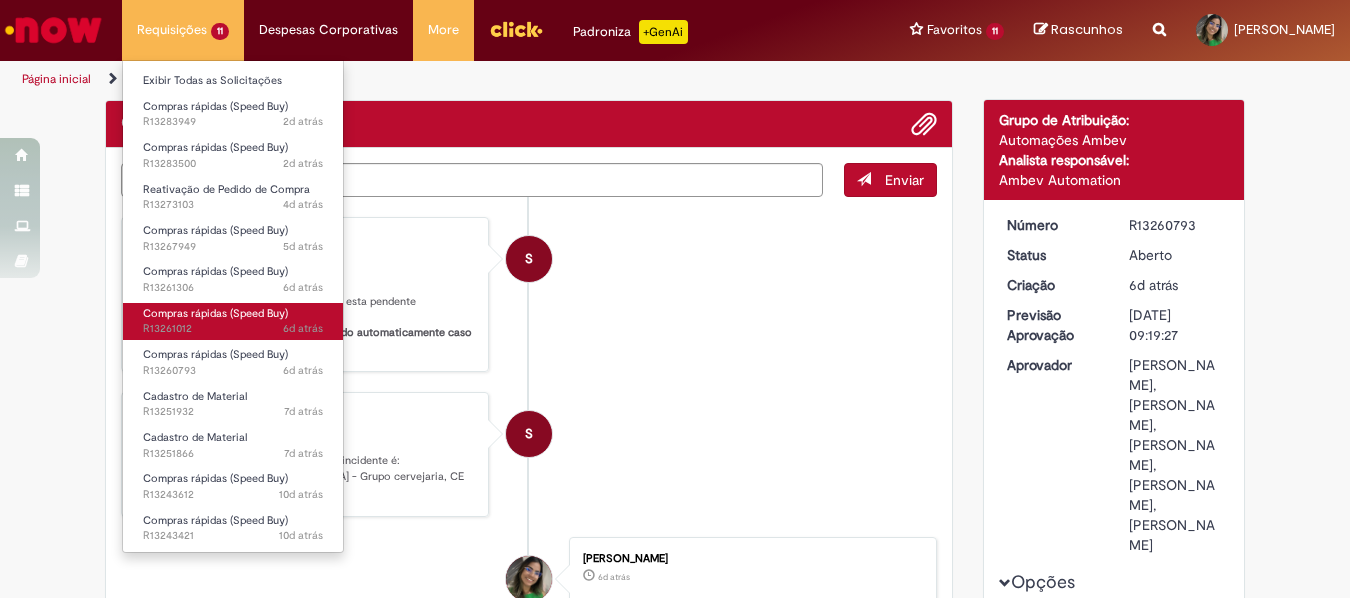 click on "6d atrás 6 dias atrás  R13261012" at bounding box center [233, 329] 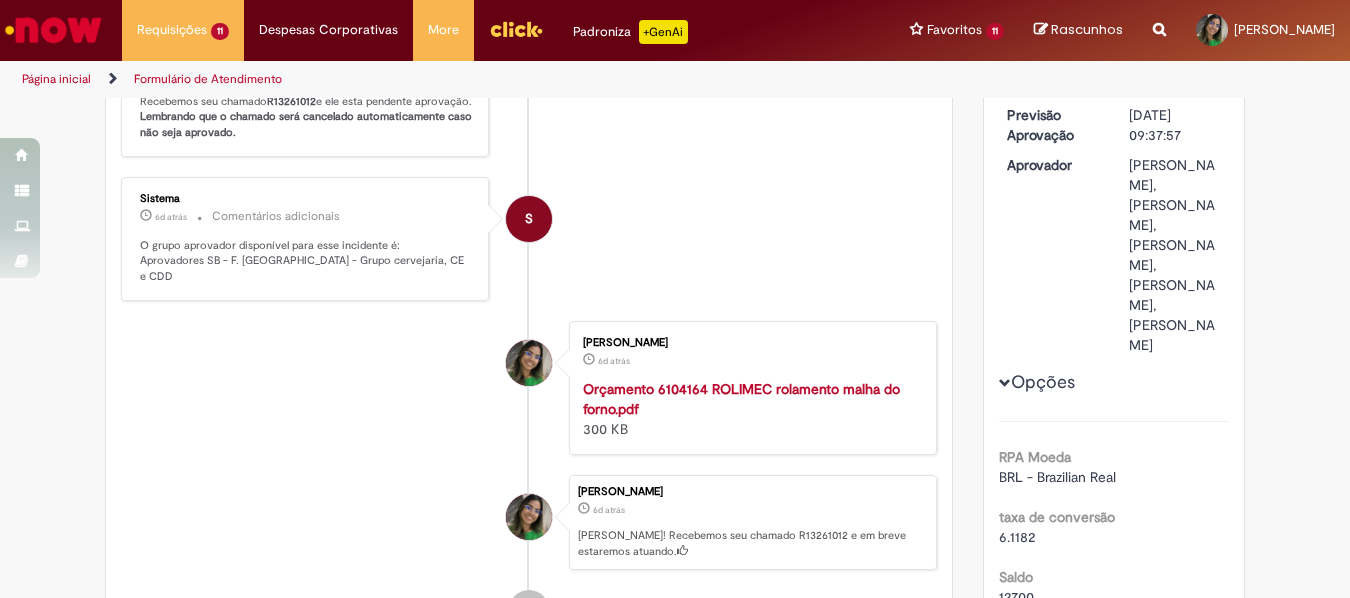 scroll, scrollTop: 115, scrollLeft: 0, axis: vertical 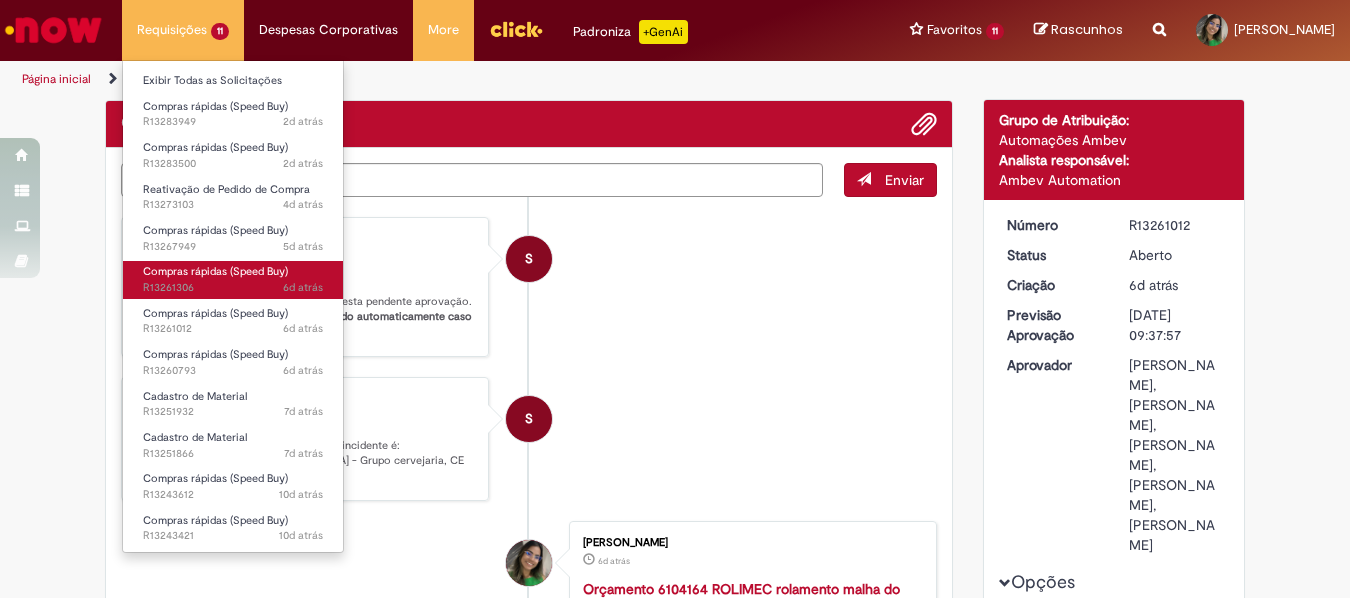 click on "Compras rápidas (Speed Buy)" at bounding box center [215, 271] 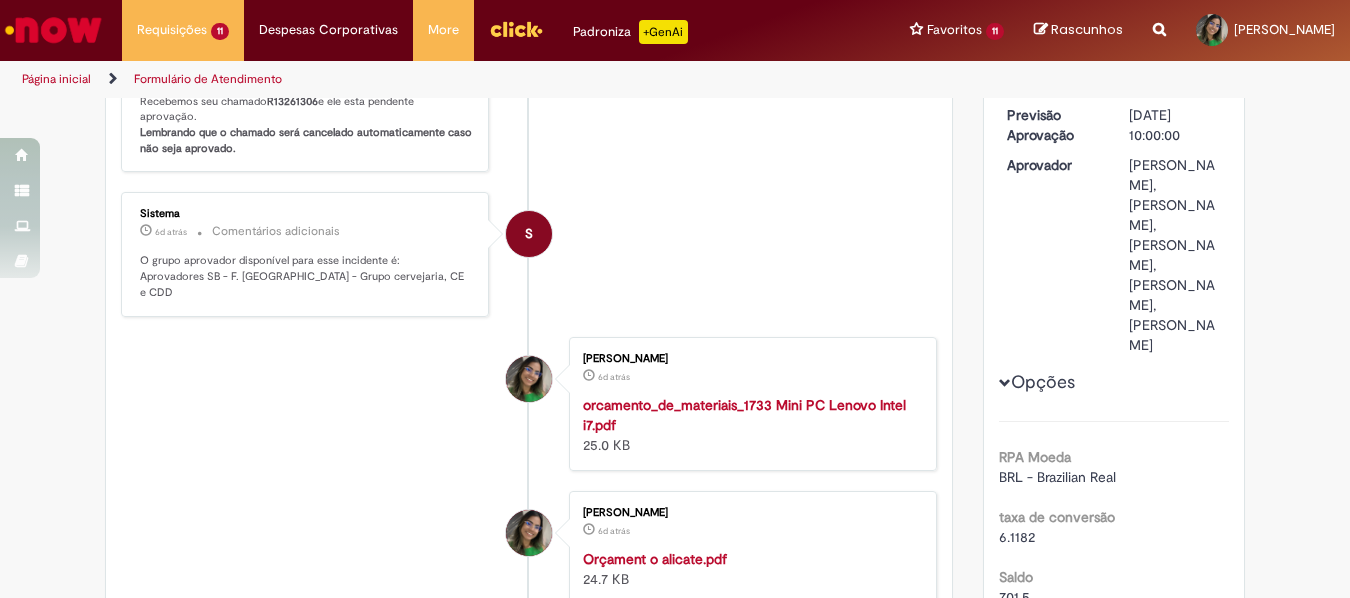 scroll, scrollTop: 0, scrollLeft: 0, axis: both 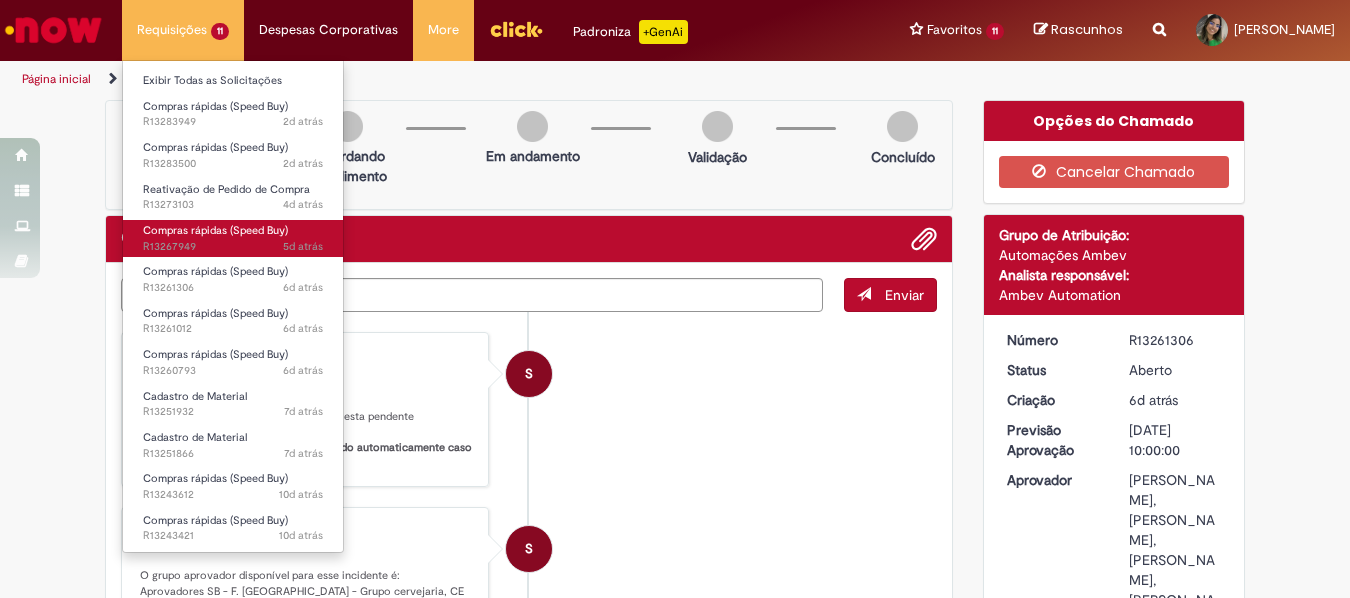click on "Compras rápidas (Speed Buy)" at bounding box center (215, 230) 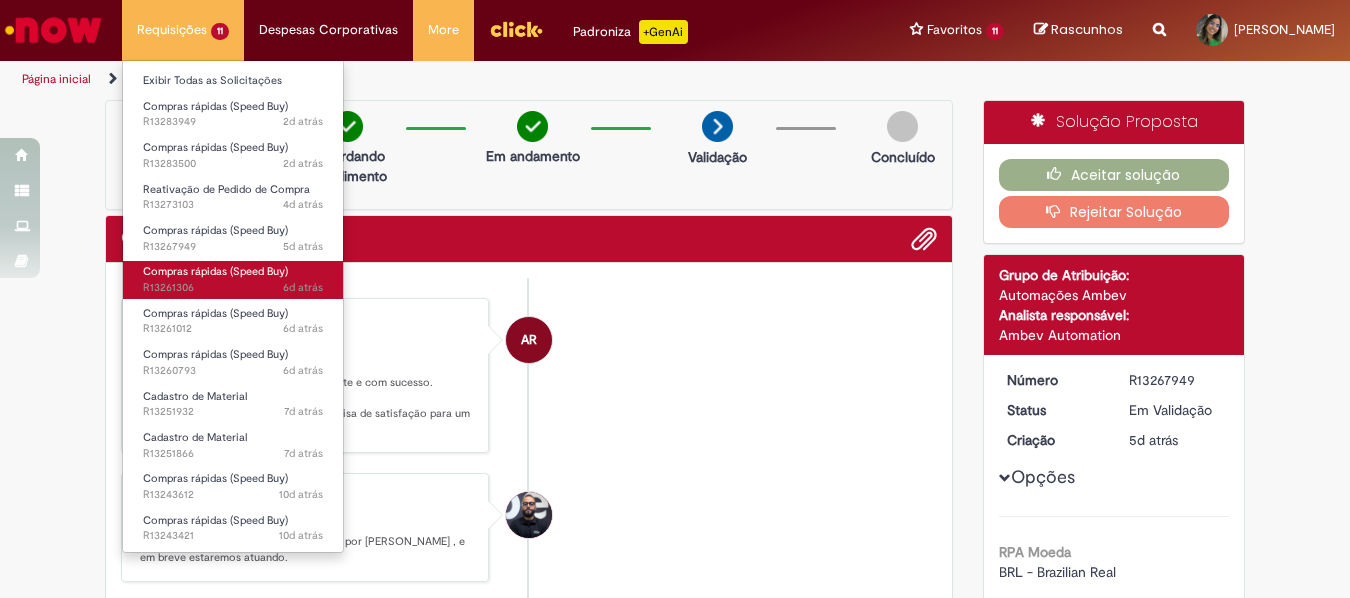 click on "6d atrás 6 dias atrás  R13261306" at bounding box center (233, 288) 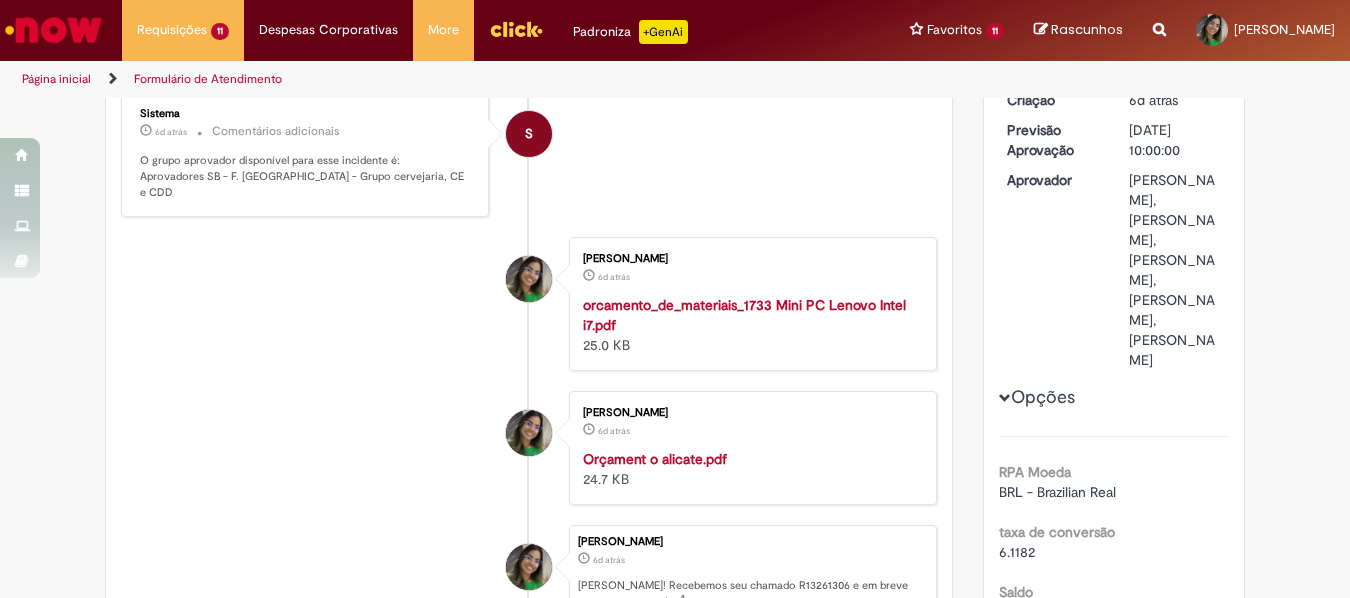 scroll, scrollTop: 0, scrollLeft: 0, axis: both 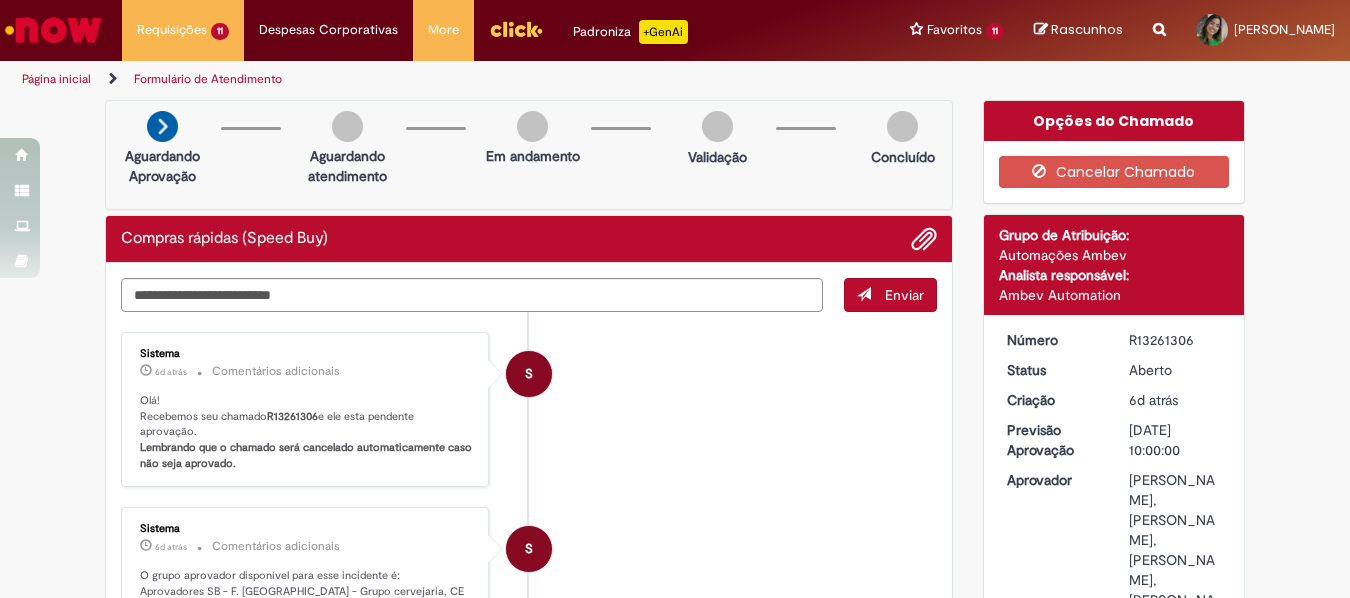 click on "Número
R13261306
Status
[GEOGRAPHIC_DATA]
Criação
6d atrás 6 dias atrás
Previsão Aprovação
[DATE] 10:00:00
Aprovador
[PERSON_NAME], [PERSON_NAME], [PERSON_NAME], [PERSON_NAME], [PERSON_NAME]
Opções
RPA Moeda
BRL - Brazilian Real
taxa de conversão
6.1182
[GEOGRAPHIC_DATA]
701.5
Country Code
BR
SAP Interim
s4
Declaro que li e aceito as regras listadas na descrição da oferta e que poderei responder a auditoria e compliance caso alguma regra não for devidamente cumprida" at bounding box center (1114, 1823) 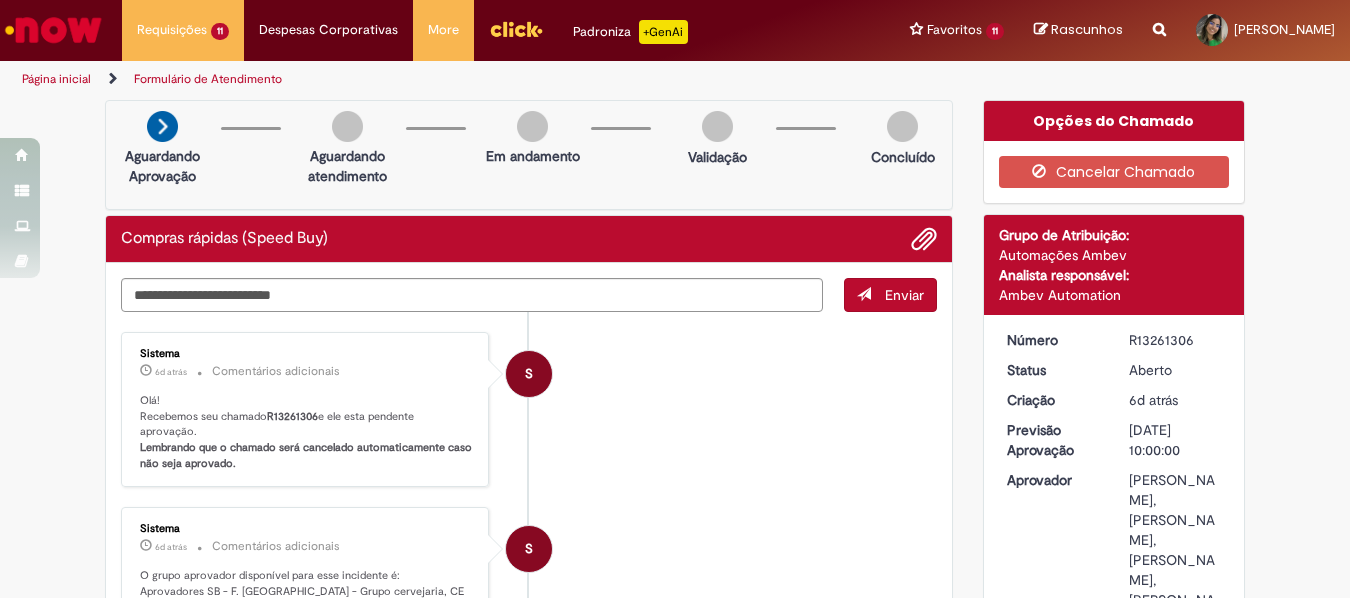 scroll, scrollTop: 200, scrollLeft: 0, axis: vertical 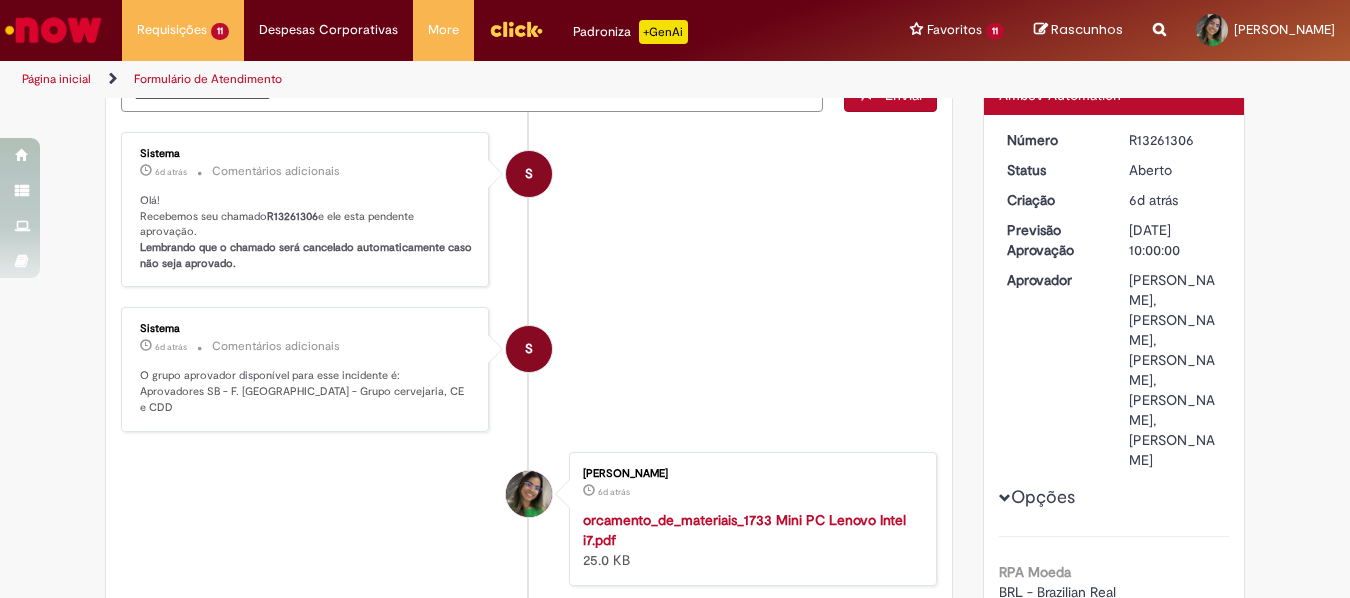 click on "S
Sistema
6d atrás 6 dias atrás     Comentários adicionais
O grupo aprovador disponível para esse incidente é:
Aprovadores SB - F. [GEOGRAPHIC_DATA] - Grupo cervejaria, CE e CDD" at bounding box center (529, 369) 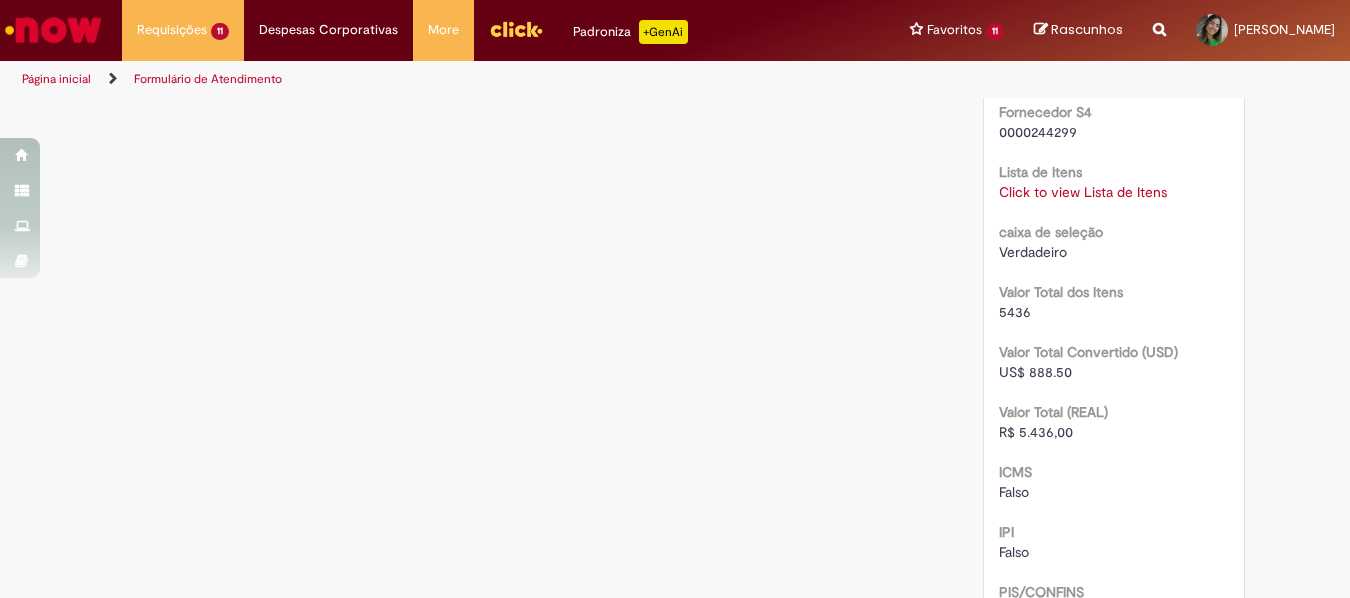 scroll, scrollTop: 2100, scrollLeft: 0, axis: vertical 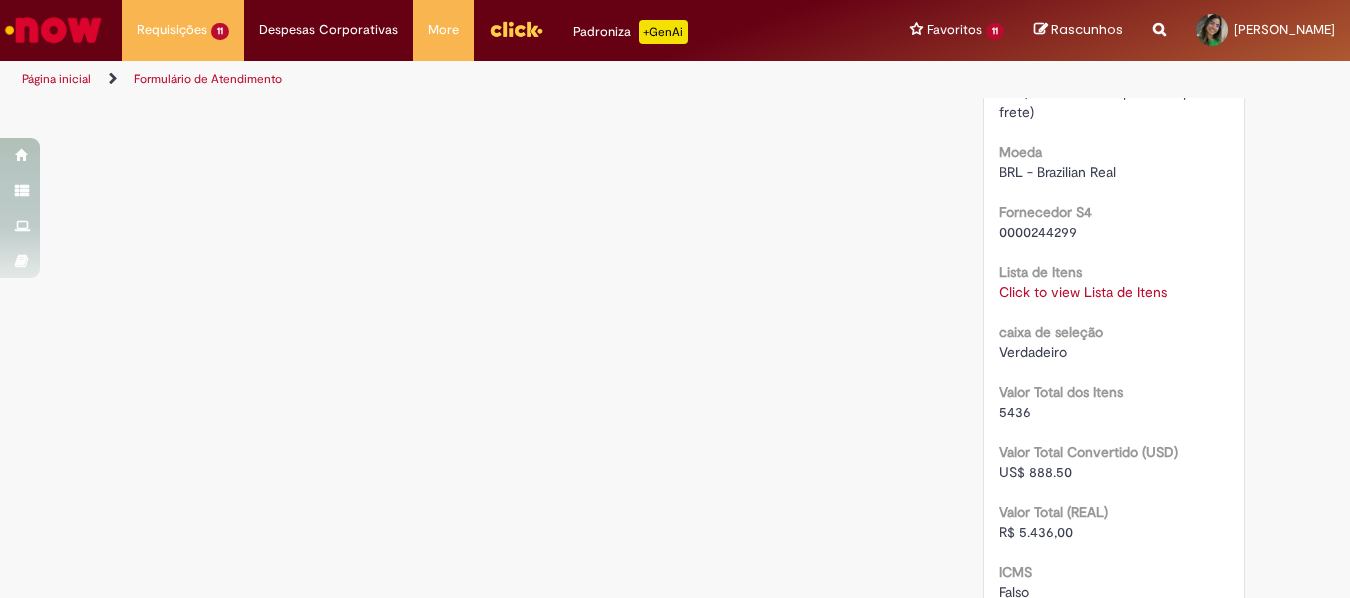 click on "Click to view Lista de Itens" at bounding box center [1083, 292] 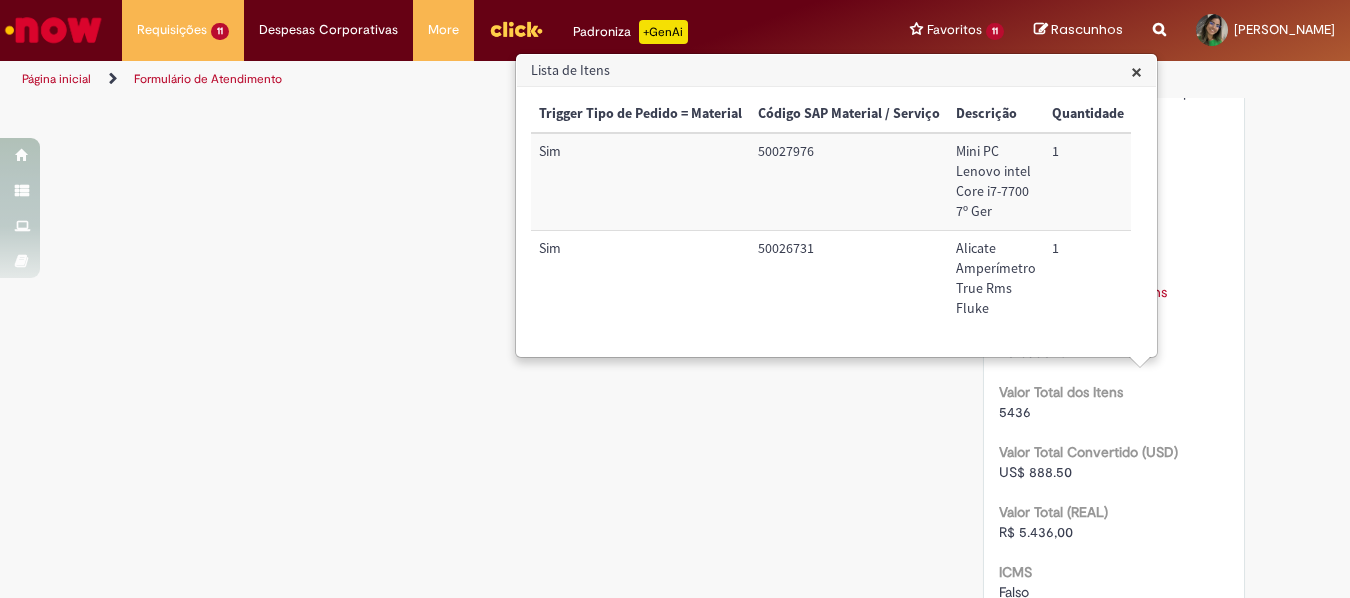 click on "×" at bounding box center [1136, 71] 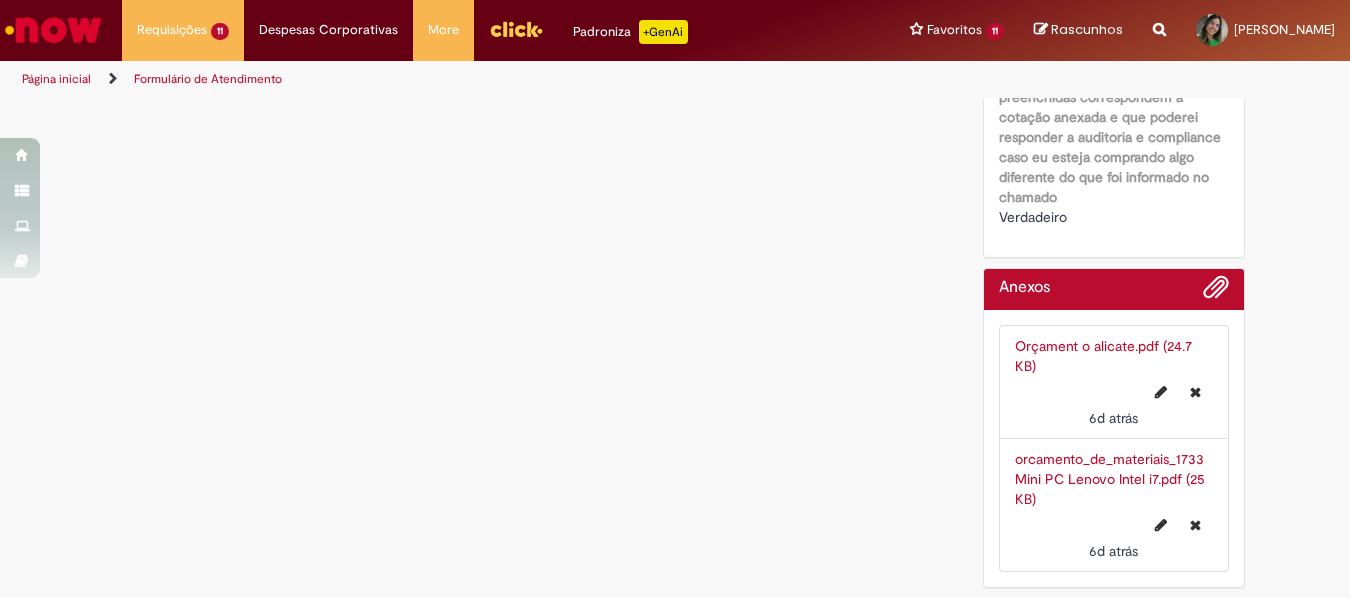 scroll, scrollTop: 2775, scrollLeft: 0, axis: vertical 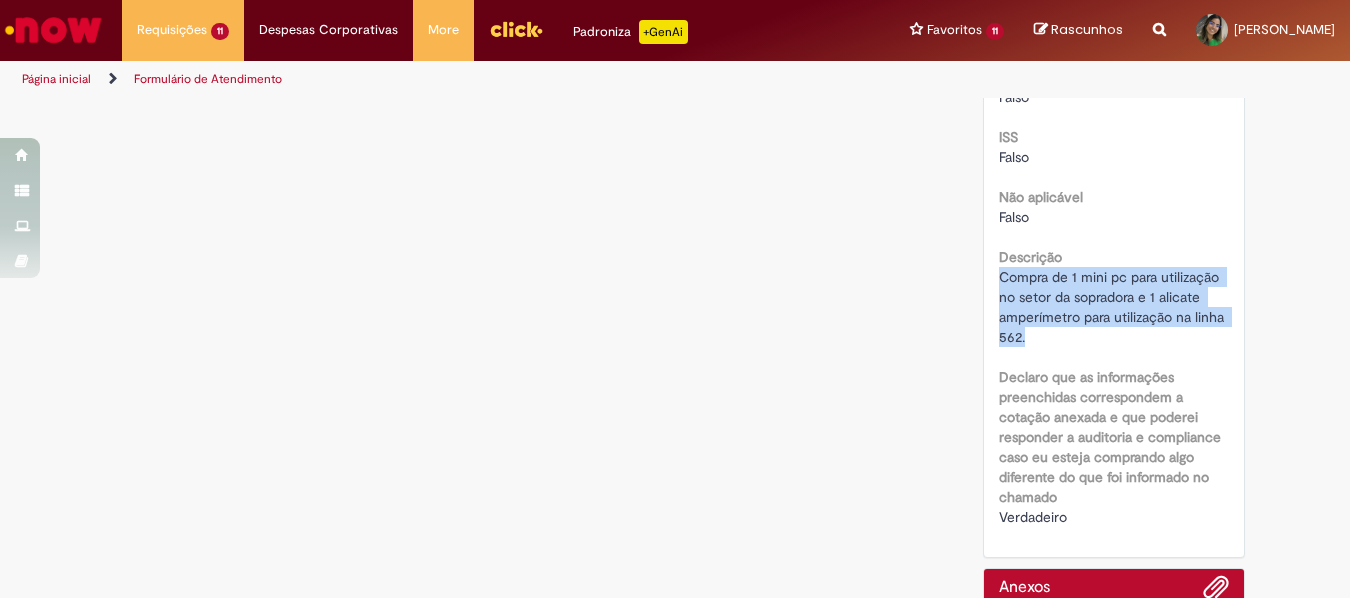drag, startPoint x: 1033, startPoint y: 439, endPoint x: 991, endPoint y: 381, distance: 71.610054 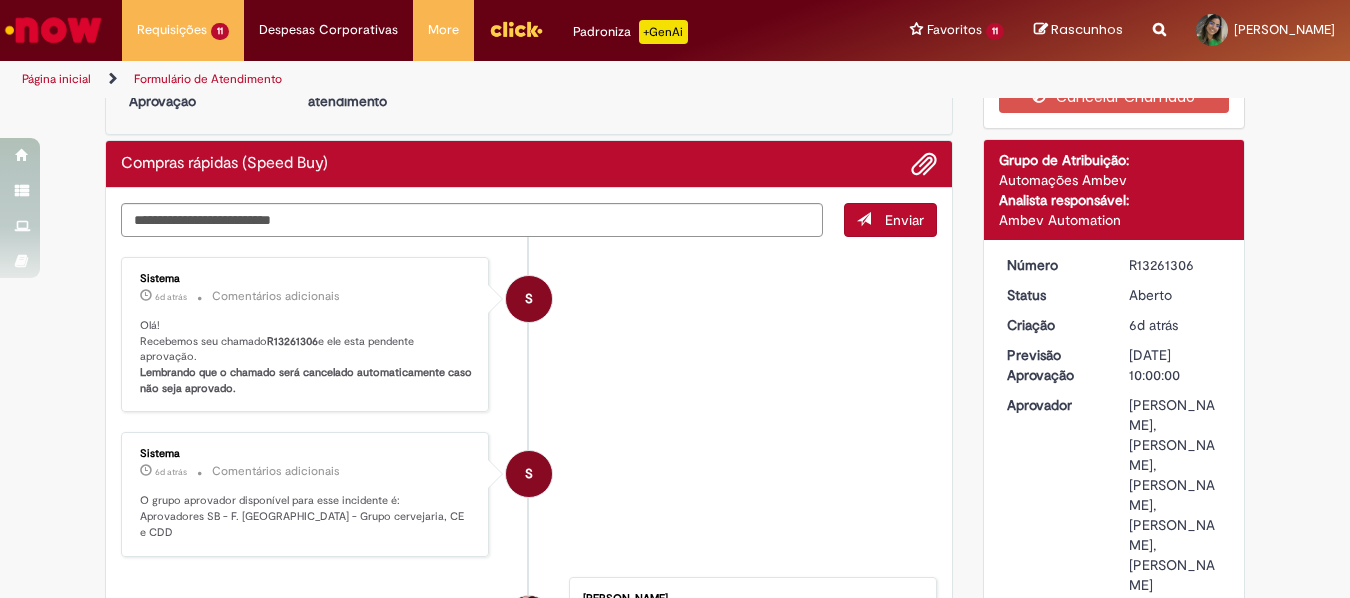scroll, scrollTop: 0, scrollLeft: 0, axis: both 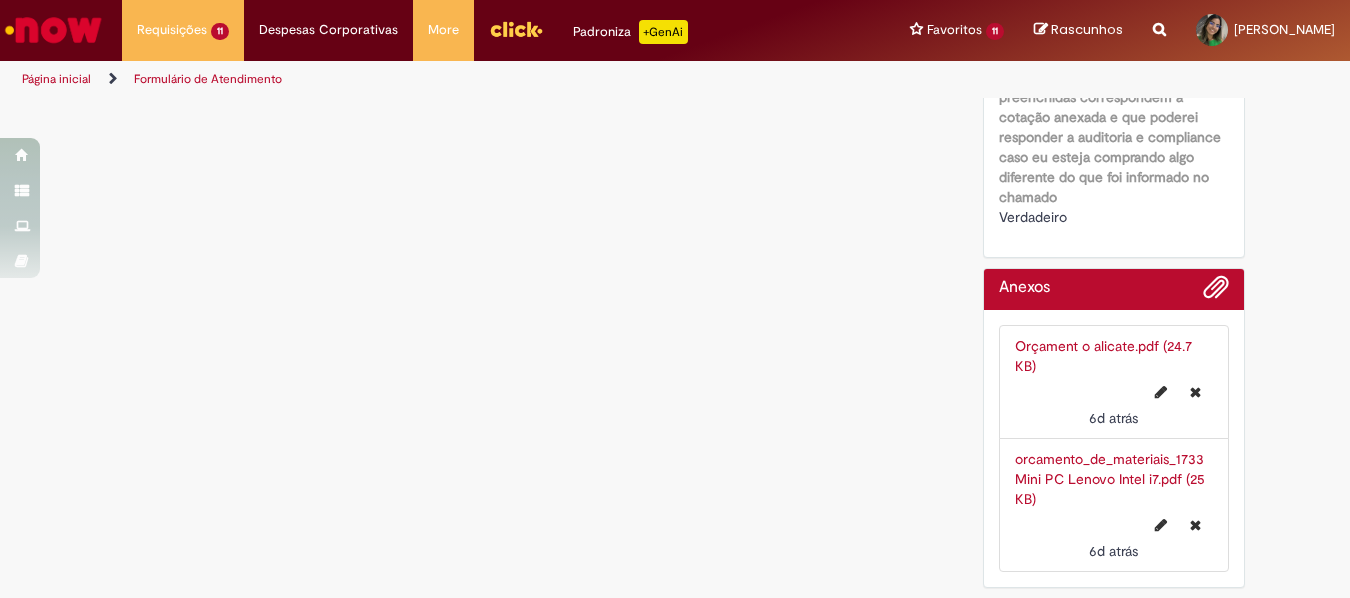 click on "Verificar Código de Barras
Aguardando Aprovação
Aguardando atendimento
Em andamento
Validação
Concluído
Compras rápidas (Speed Buy)
Enviar
S
Sistema
6d atrás 6 dias atrás     Comentários adicionais
Olá!  Recebemos seu chamado  R13261306  e ele esta pendente aprovação.  Lembrando que o chamado será cancelado automaticamente caso não seja aprovado." at bounding box center (675, -1189) 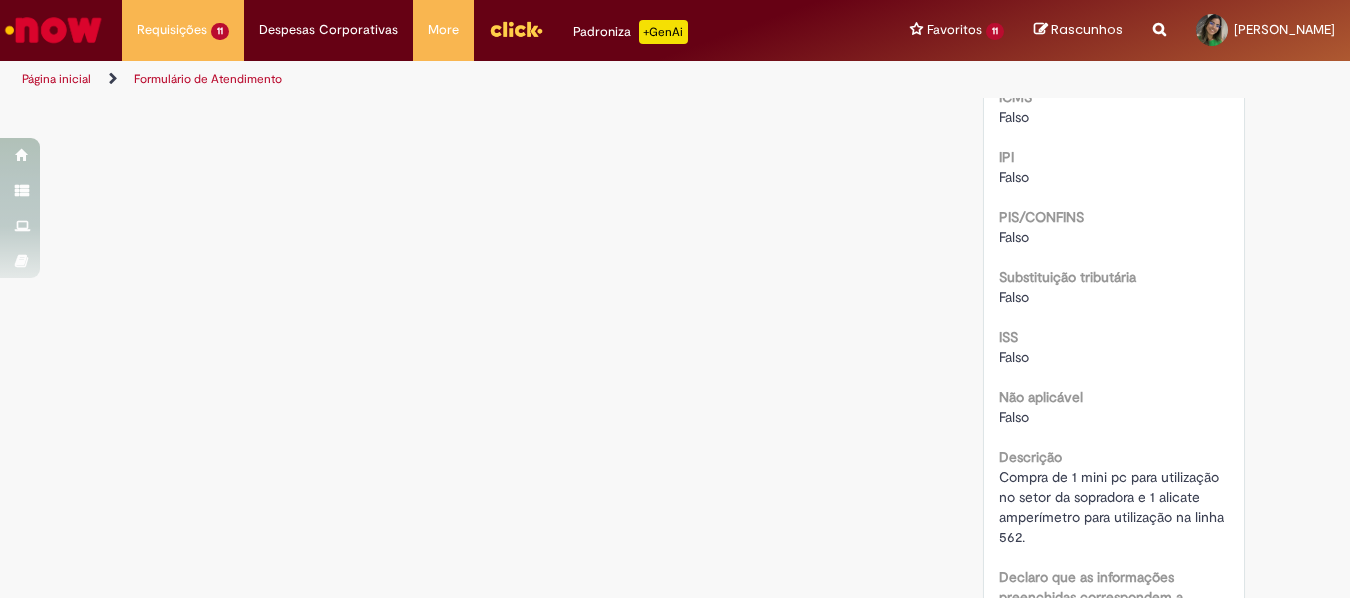scroll, scrollTop: 2375, scrollLeft: 0, axis: vertical 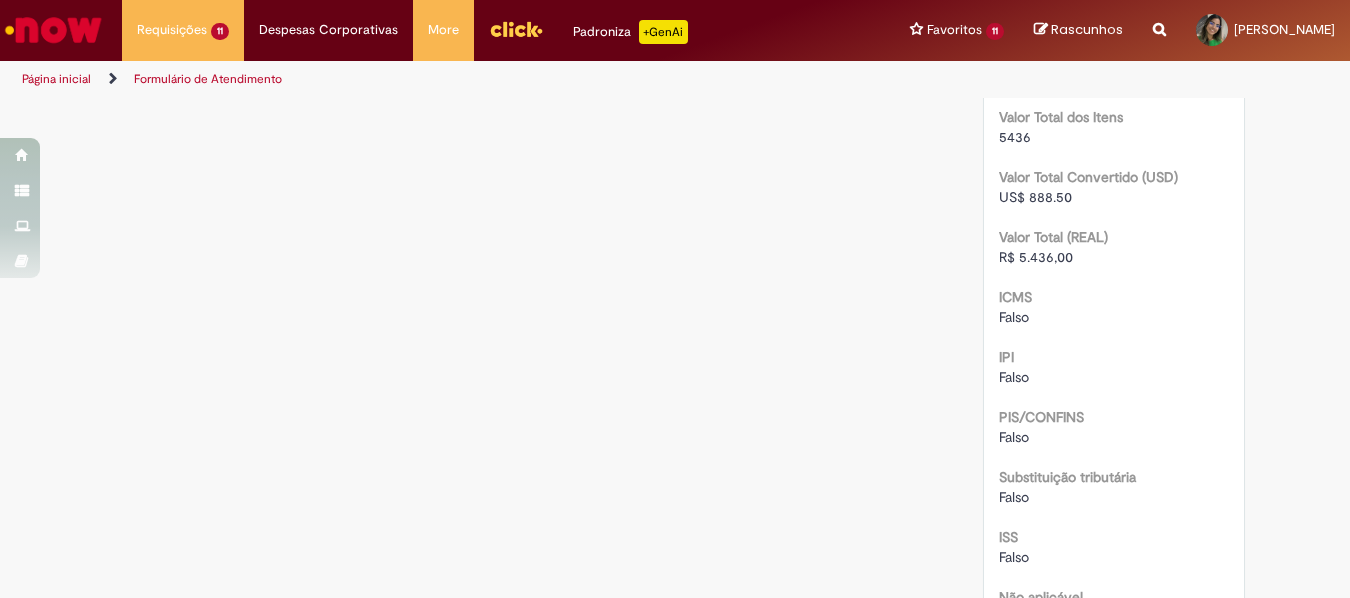 click on "R$ 5.436,00" at bounding box center [1036, 257] 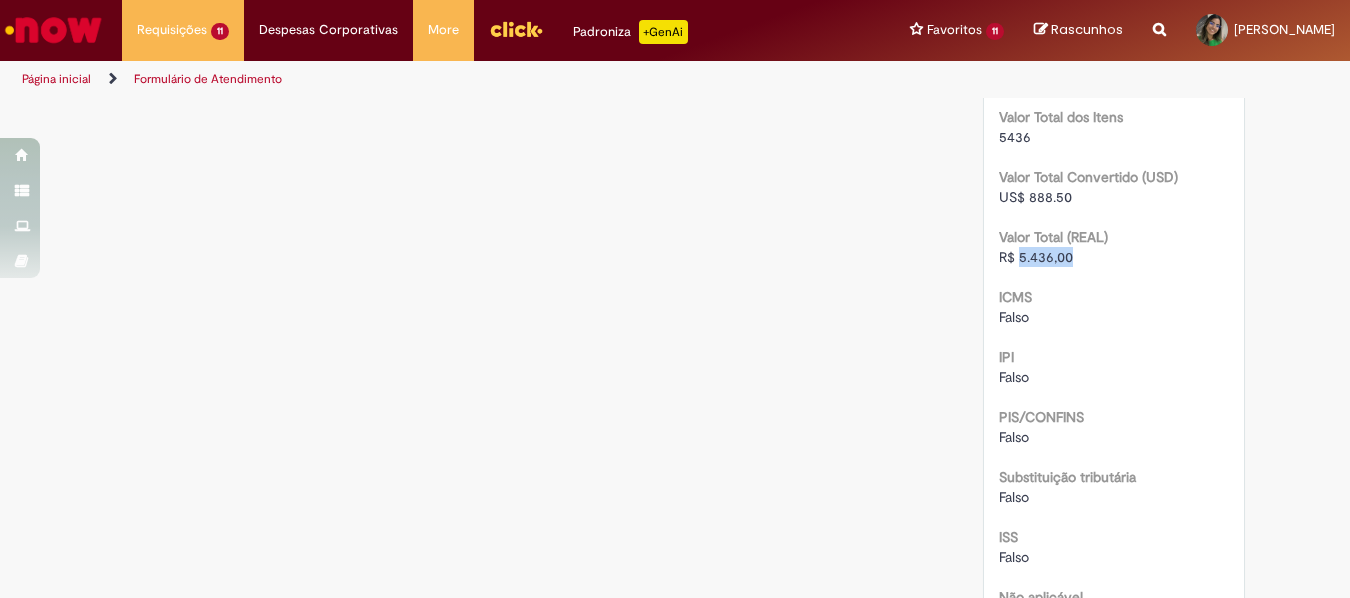 click on "R$ 5.436,00" at bounding box center (1036, 257) 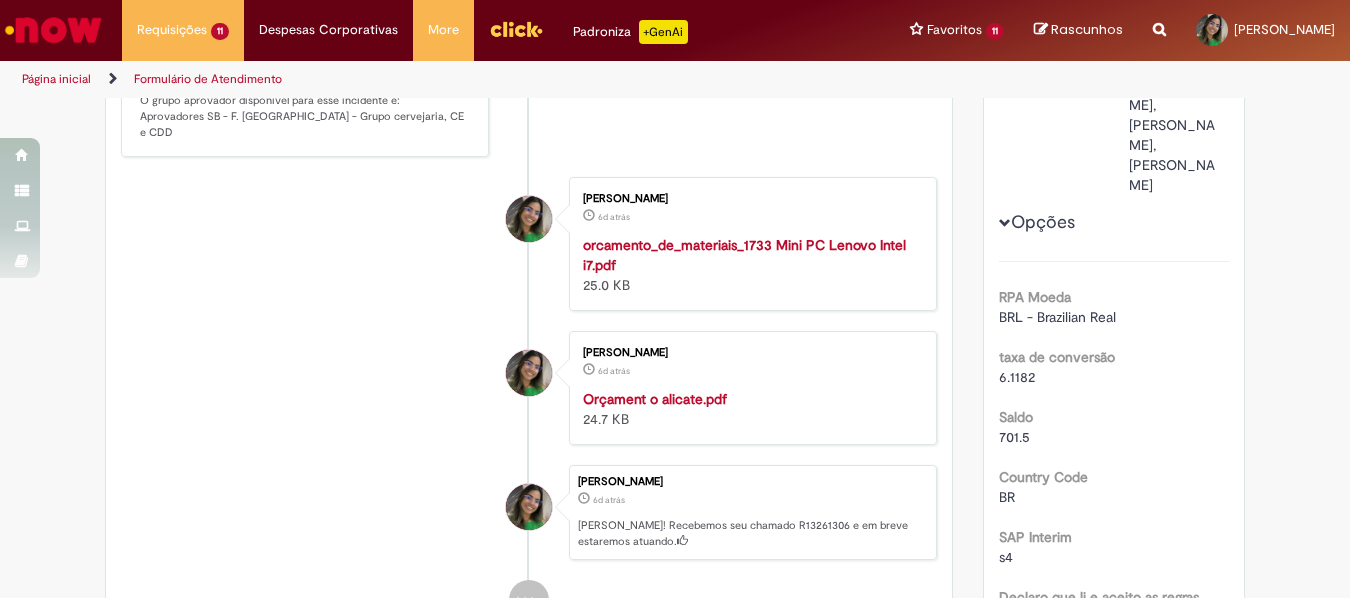 scroll, scrollTop: 0, scrollLeft: 0, axis: both 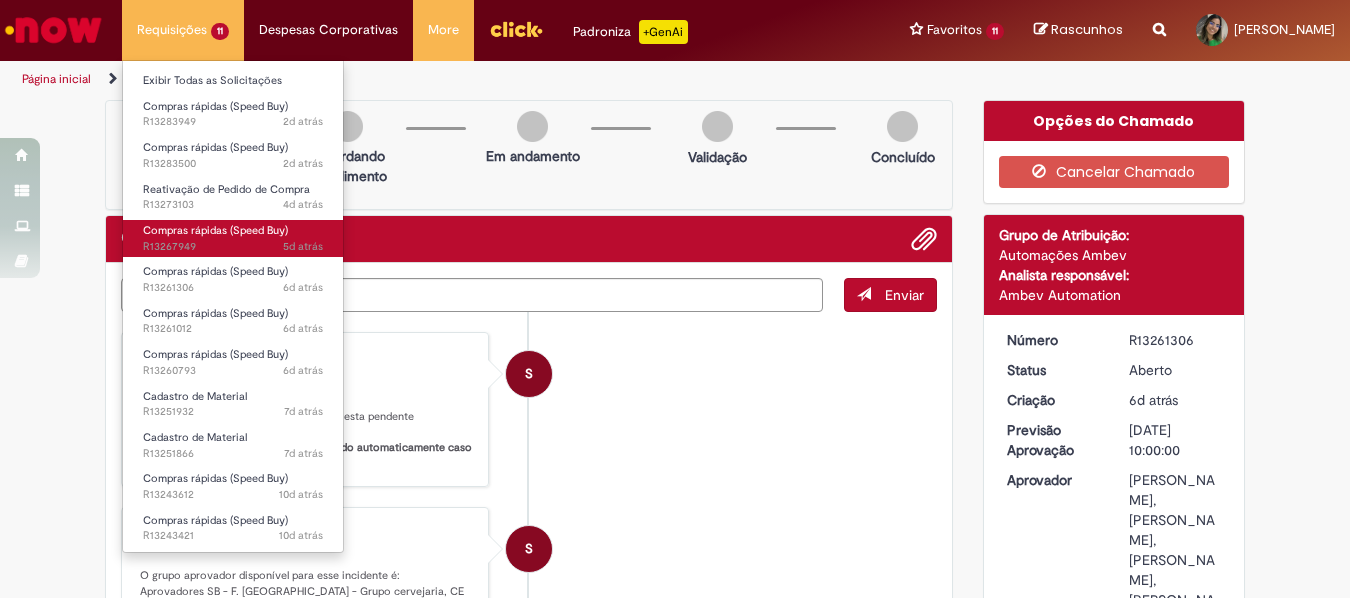 click on "5d atrás 5 dias atrás  R13267949" at bounding box center [233, 247] 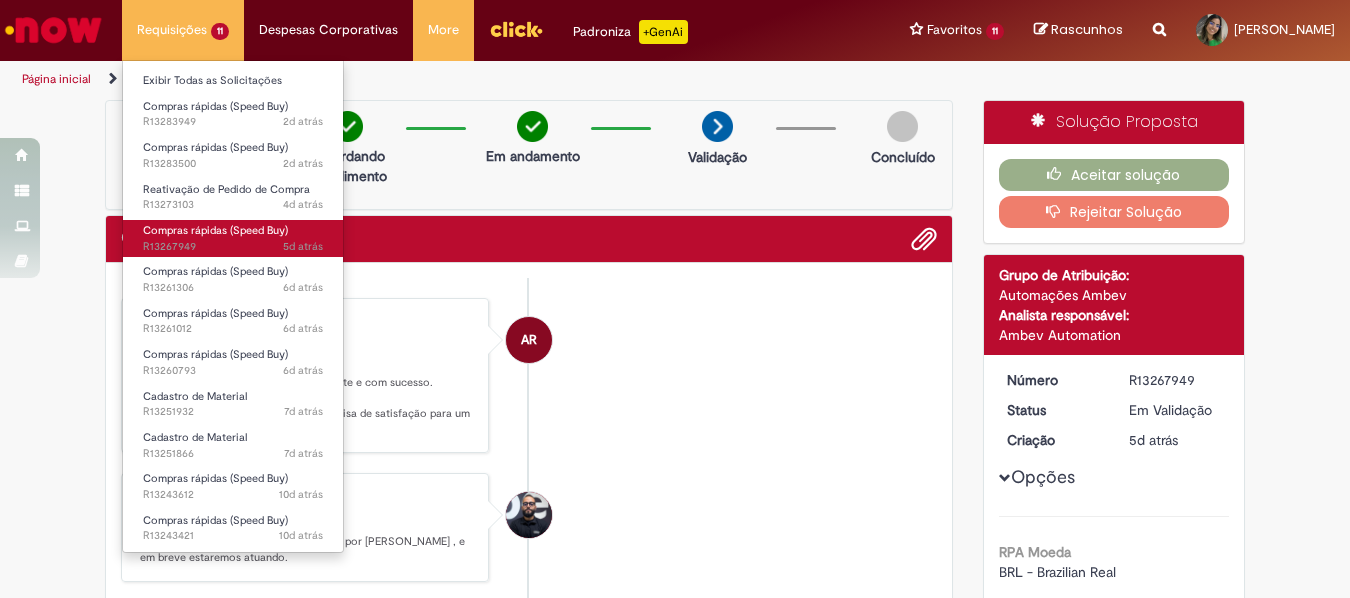 click on "5d atrás 5 dias atrás  R13267949" at bounding box center [233, 247] 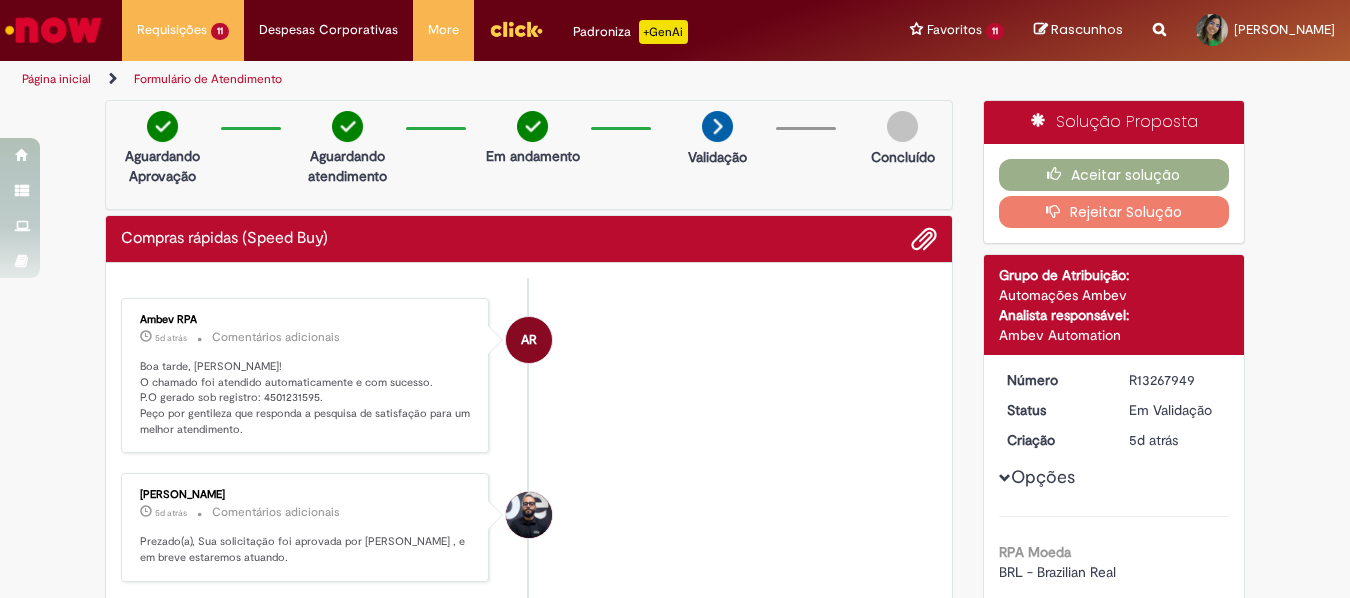 click on "AR
Ambev RPA
5d atrás 5 dias atrás     Comentários adicionais
Boa tarde, [PERSON_NAME]!
O chamado foi atendido automaticamente e com sucesso.
P.O gerado sob registro: 4501231595.
Peço por gentileza que responda a pesquisa de satisfação para um melhor atendimento." at bounding box center [529, 376] 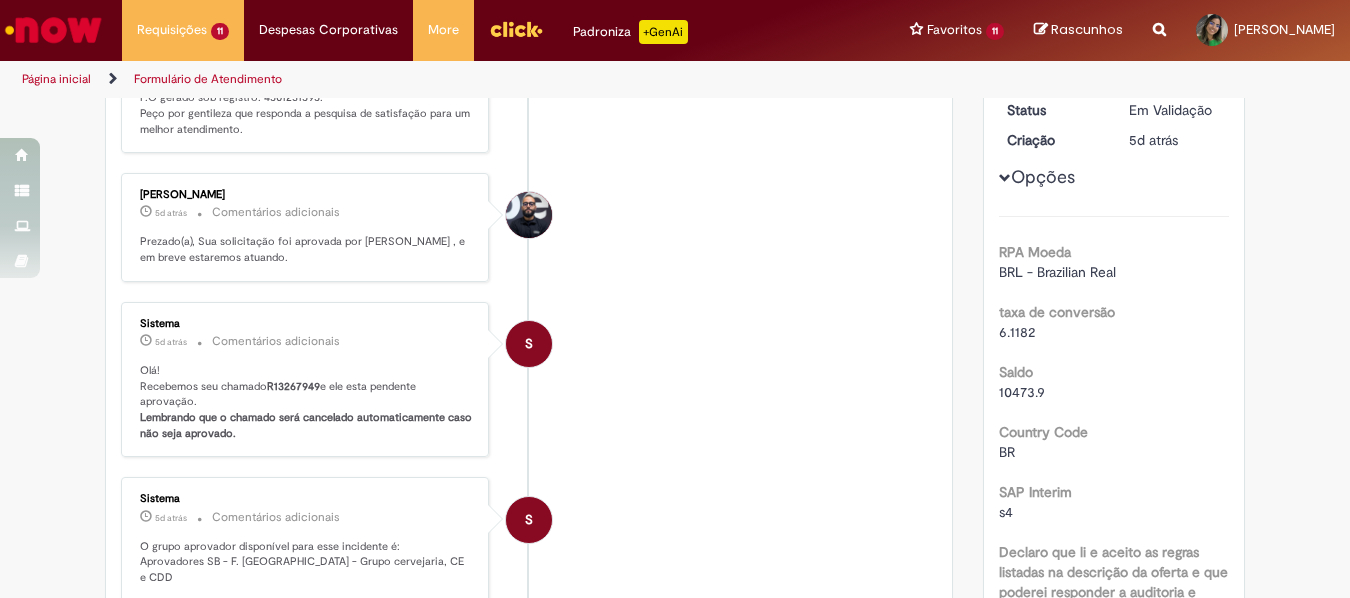 scroll, scrollTop: 200, scrollLeft: 0, axis: vertical 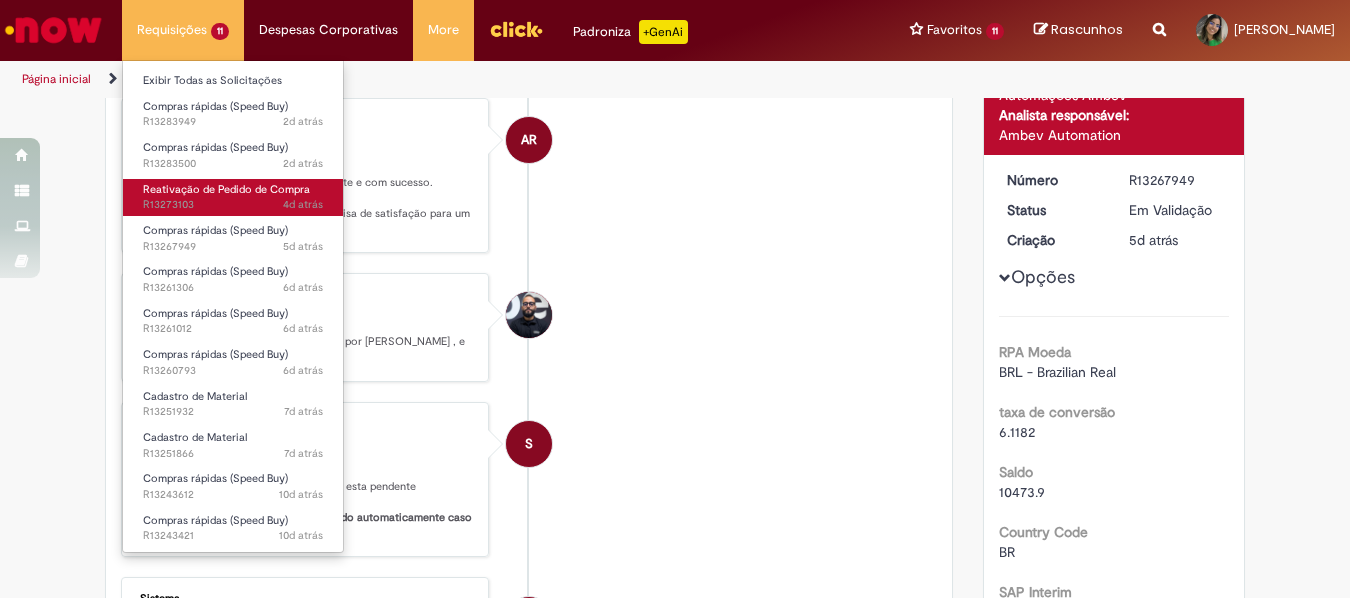 click on "4d atrás 4 dias atrás  R13273103" at bounding box center (233, 205) 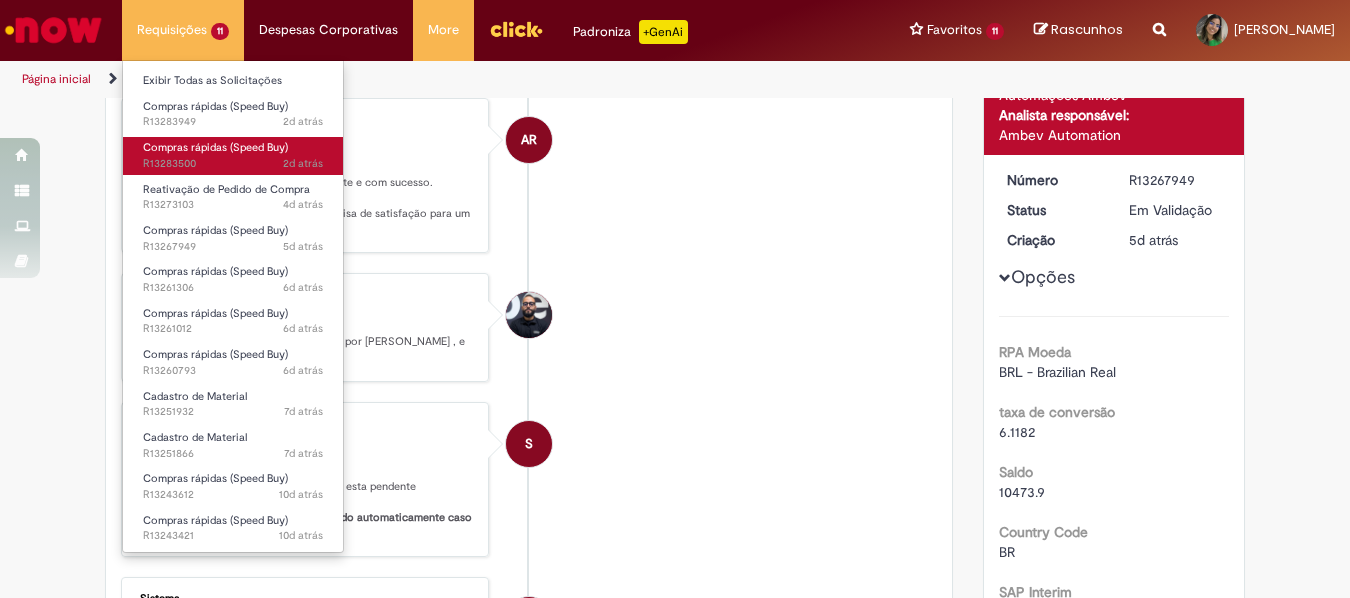 click on "2d atrás 2 dias atrás  R13283500" at bounding box center (233, 164) 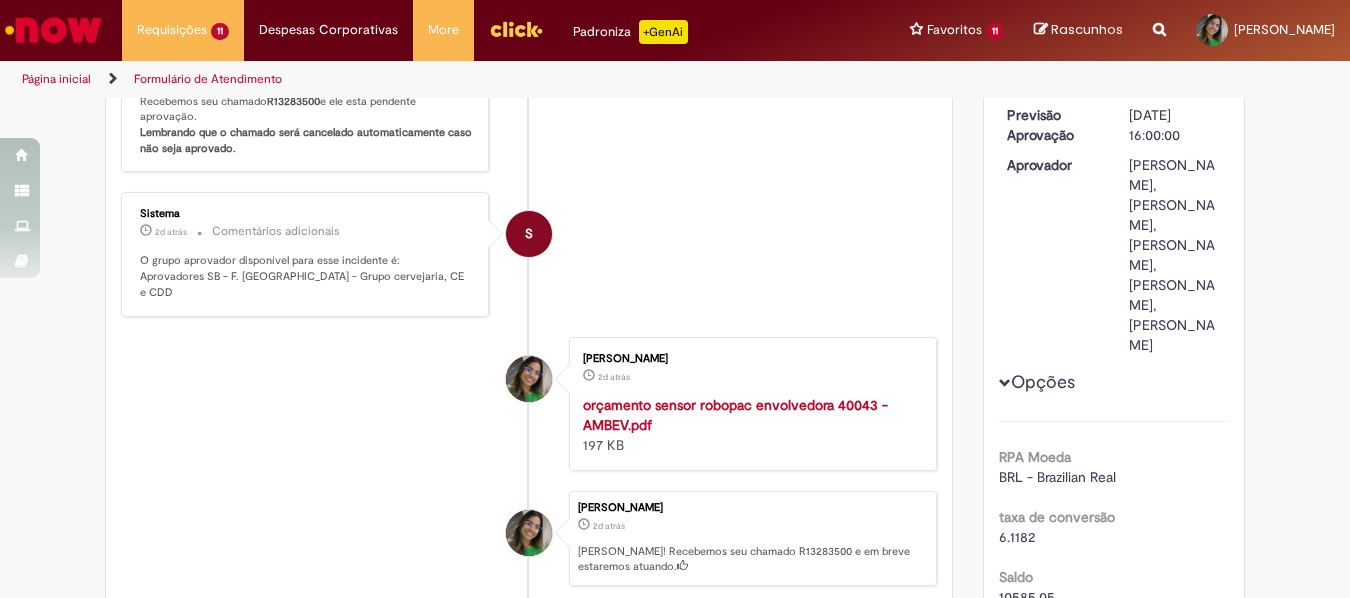scroll, scrollTop: 115, scrollLeft: 0, axis: vertical 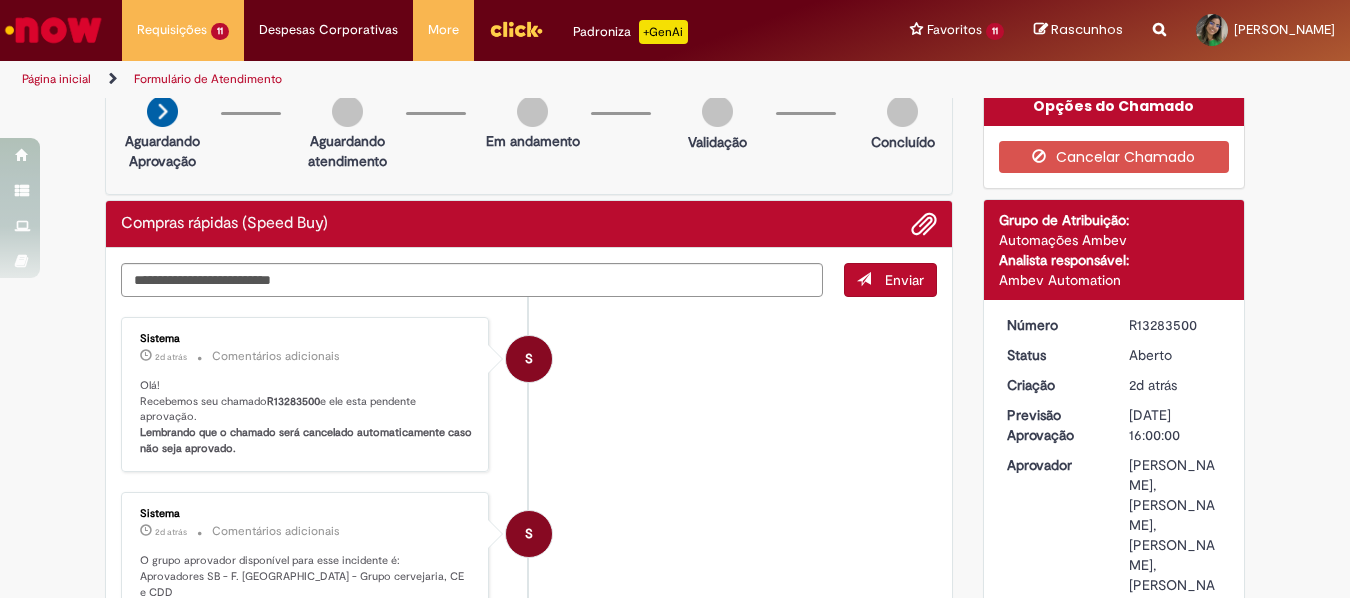 click on "R13283500" at bounding box center [1175, 325] 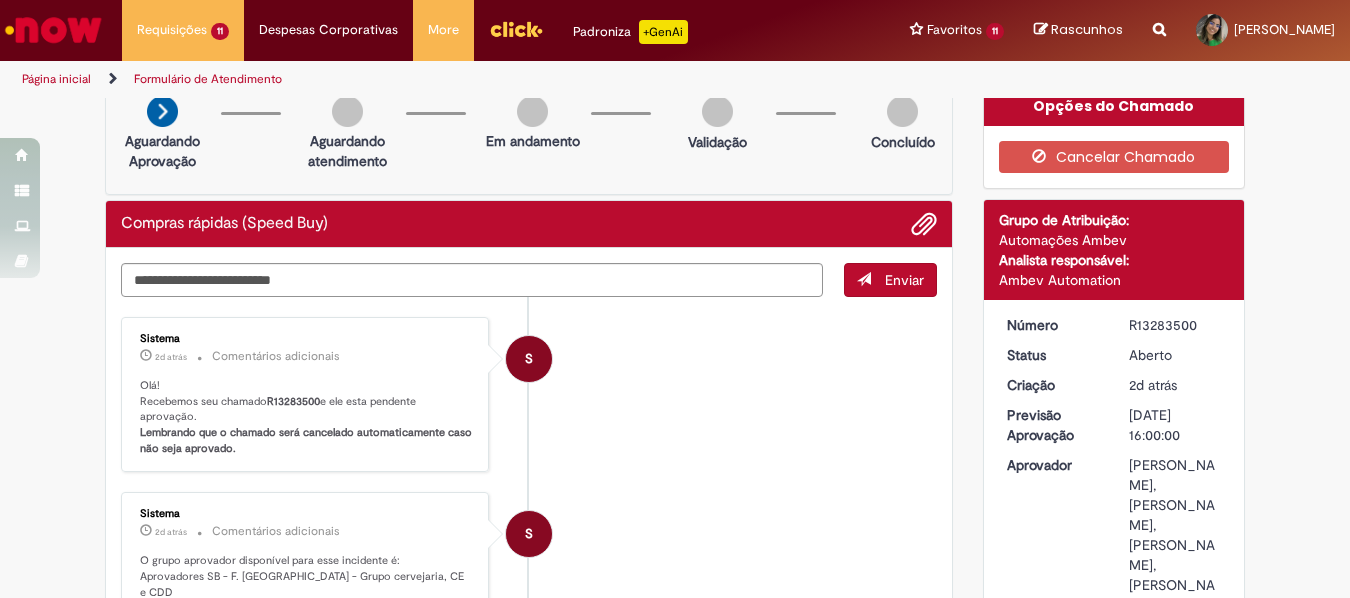 copy on "R13283500" 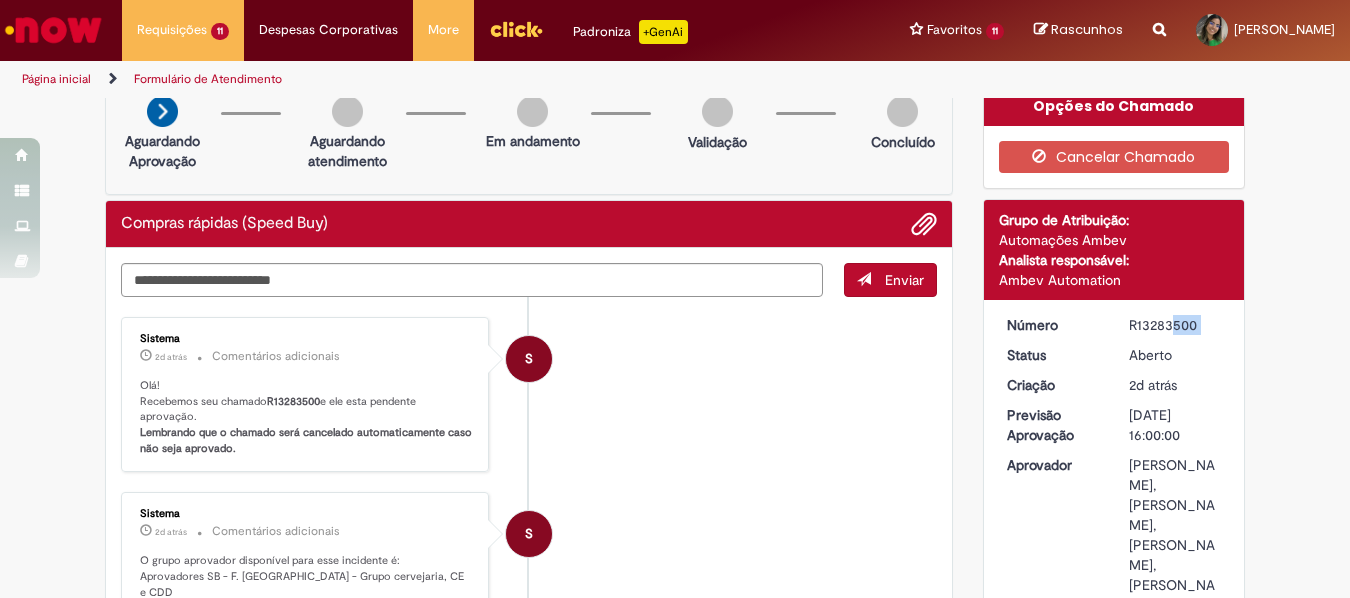 click on "R13283500" at bounding box center (1175, 325) 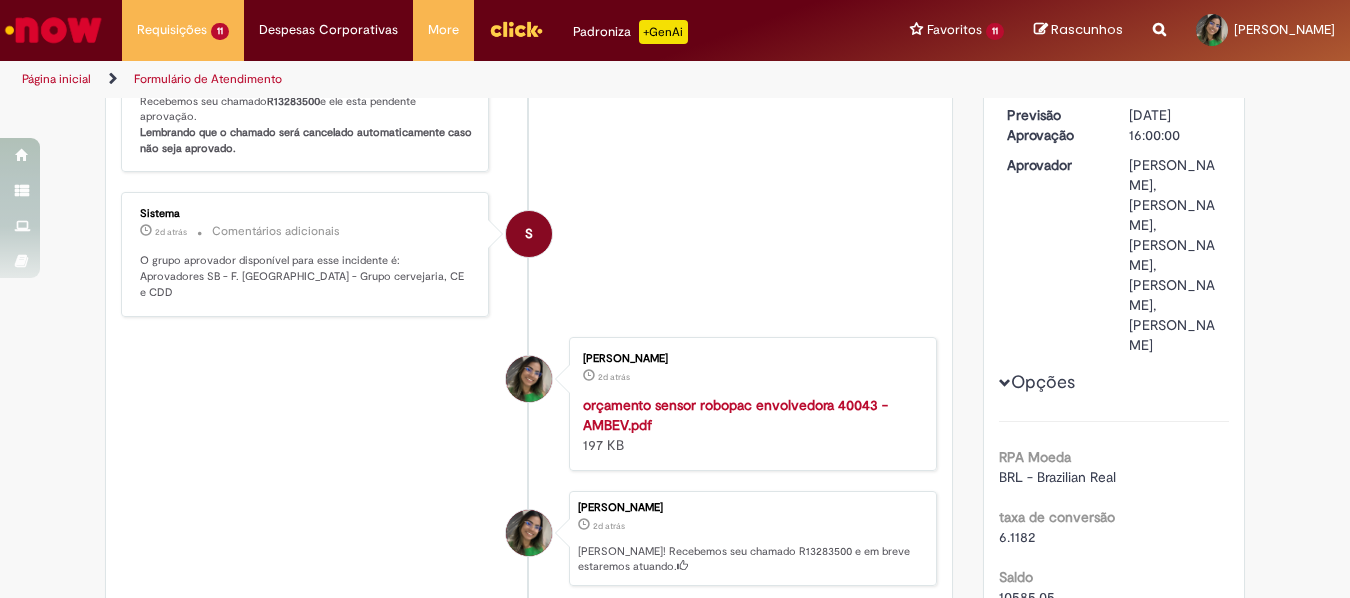 scroll, scrollTop: 0, scrollLeft: 0, axis: both 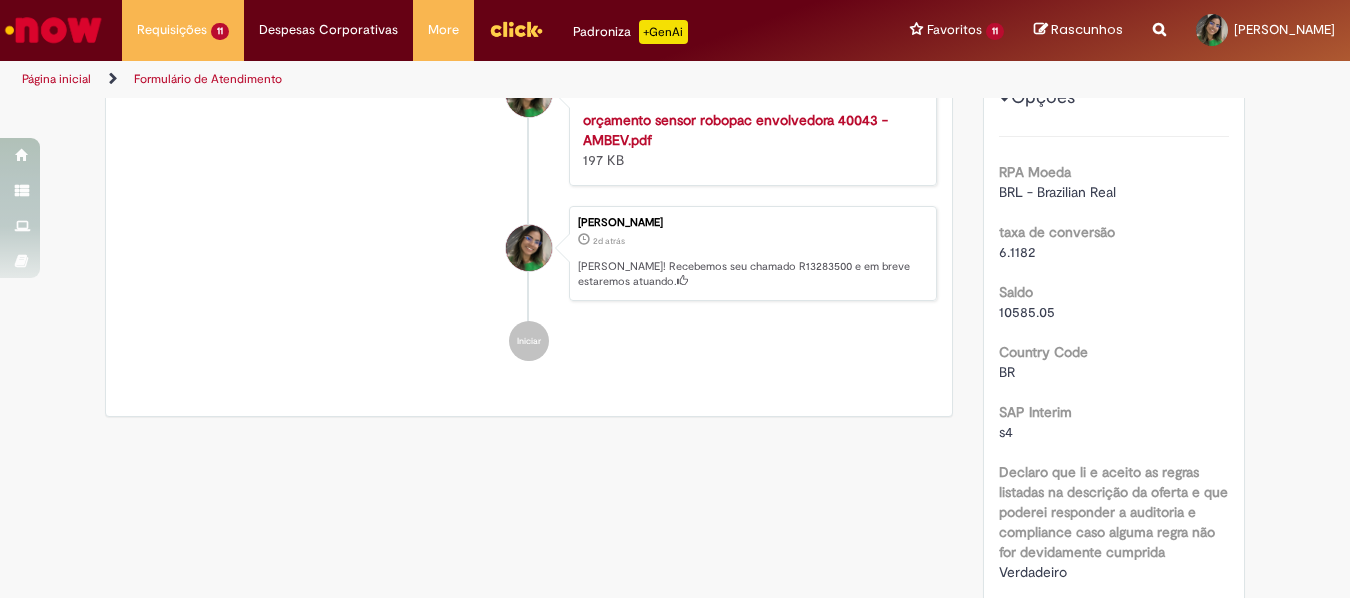 click on "Verificar Código de Barras
Aguardando Aprovação
Aguardando atendimento
Em andamento
Validação
Concluído
Compras rápidas (Speed Buy)
Enviar
S
Sistema
2d atrás 2 dias atrás     Comentários adicionais
Olá!  Recebemos seu chamado  R13283500  e ele esta pendente aprovação.  Lembrando que o chamado será cancelado automaticamente caso não seja aprovado." at bounding box center [675, 1200] 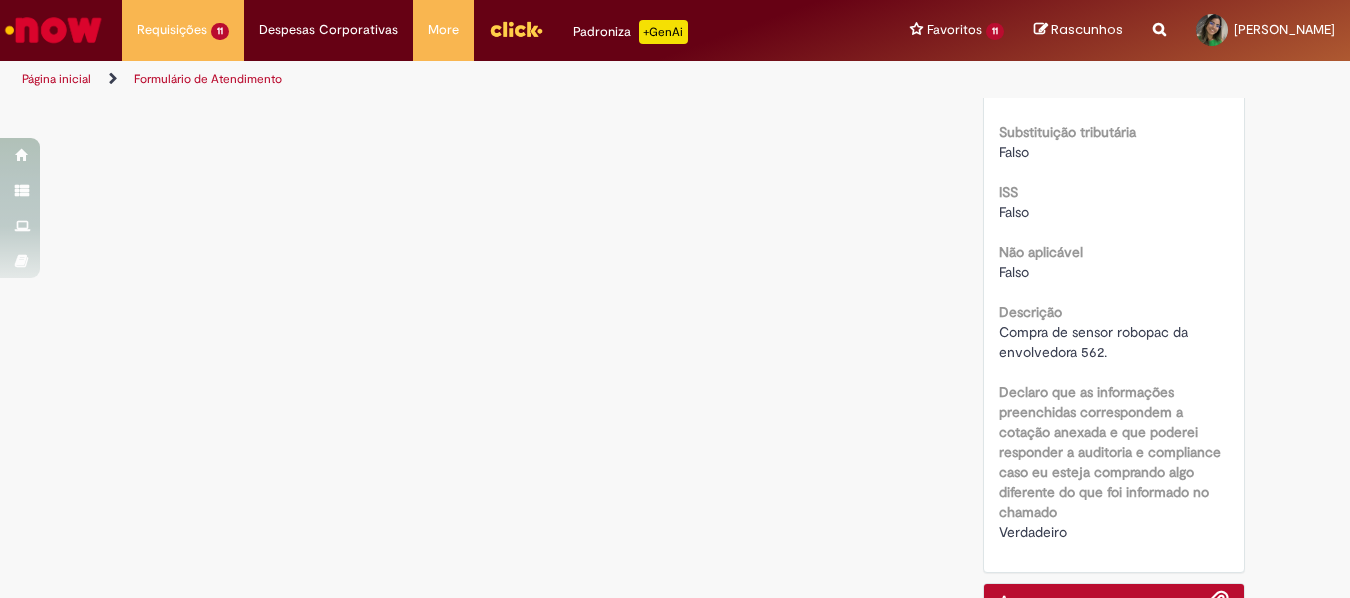 scroll, scrollTop: 3002, scrollLeft: 0, axis: vertical 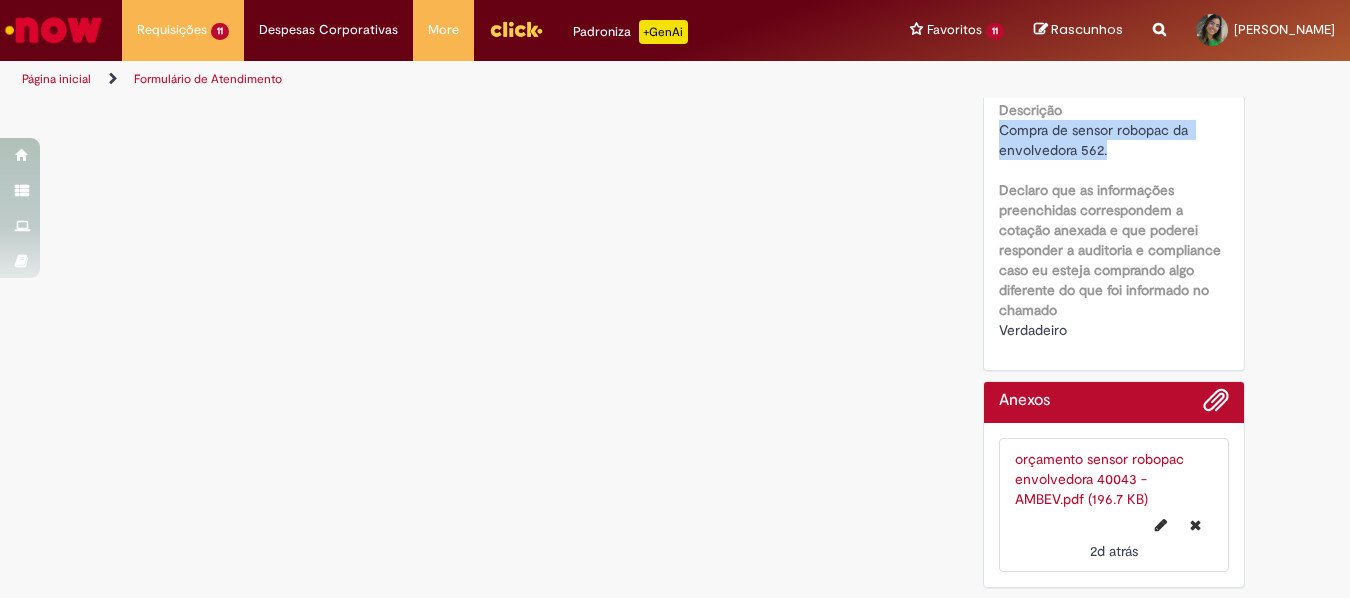 drag, startPoint x: 1111, startPoint y: 149, endPoint x: 983, endPoint y: 124, distance: 130.41856 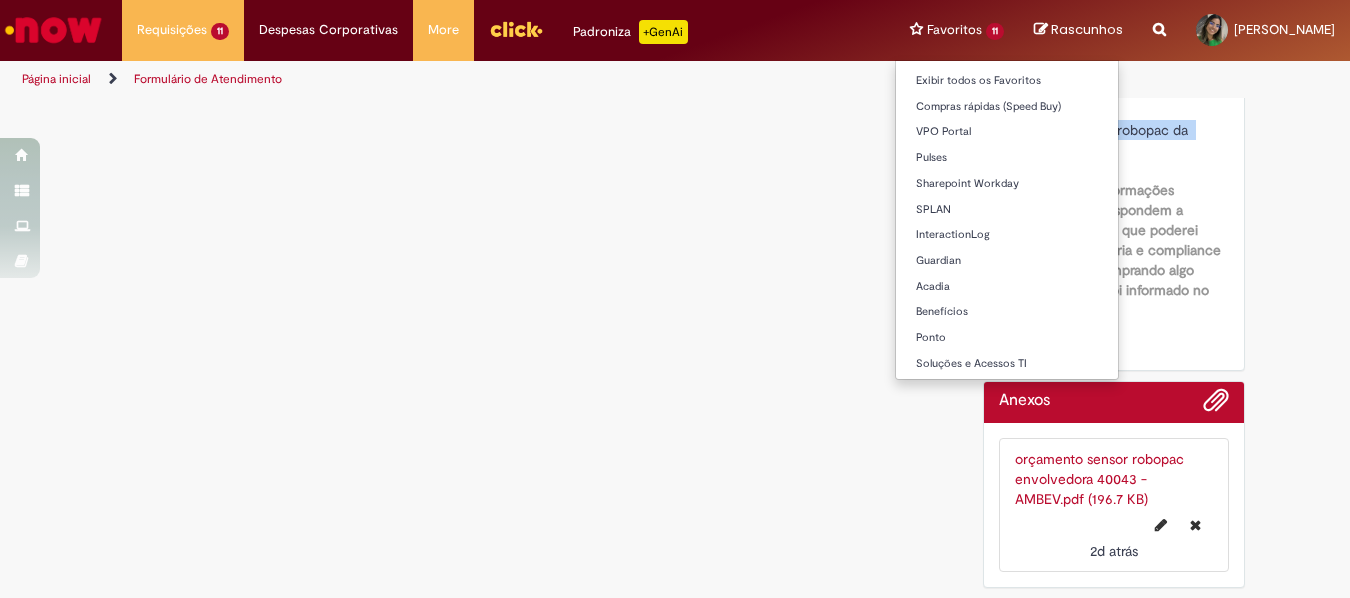 copy on "Compra de sensor robopac da envolvedora 562." 